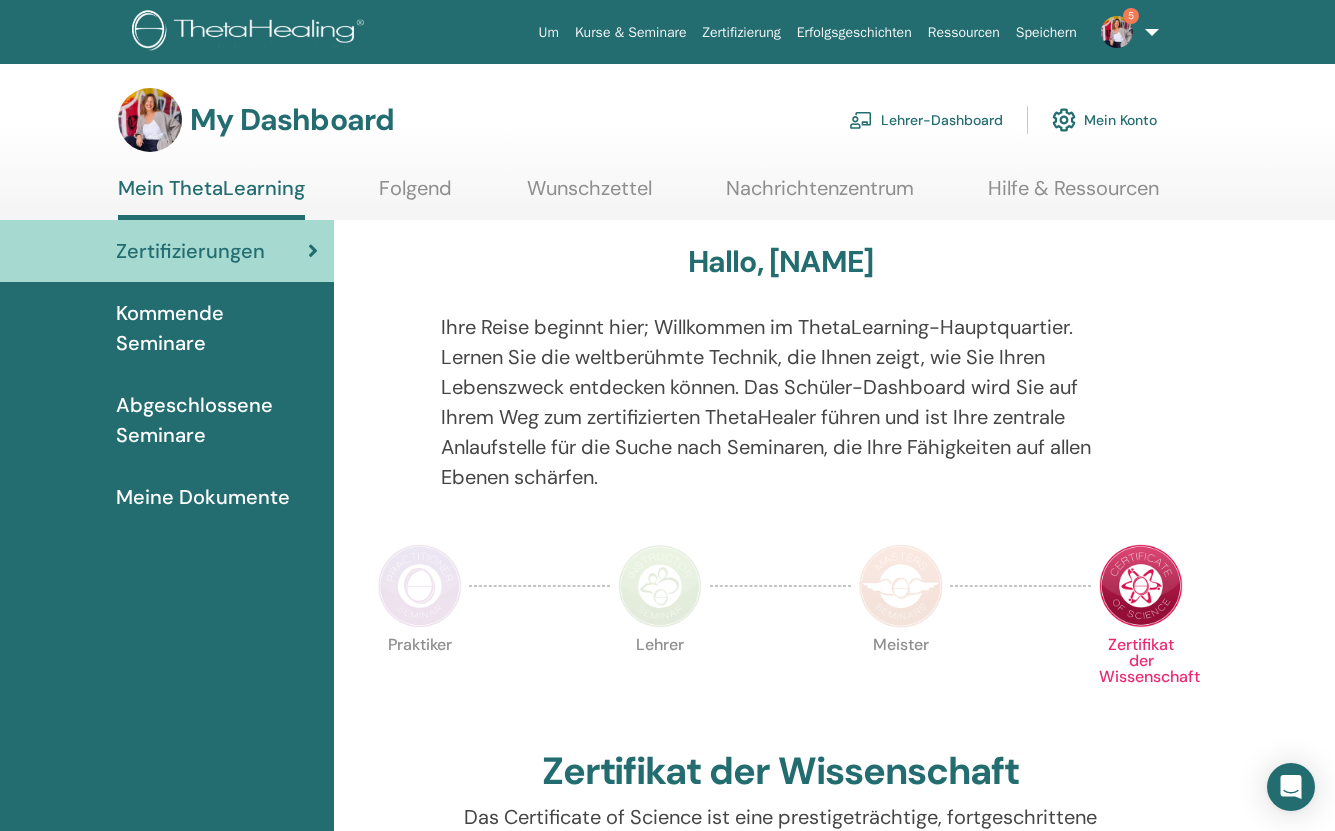scroll, scrollTop: 0, scrollLeft: 0, axis: both 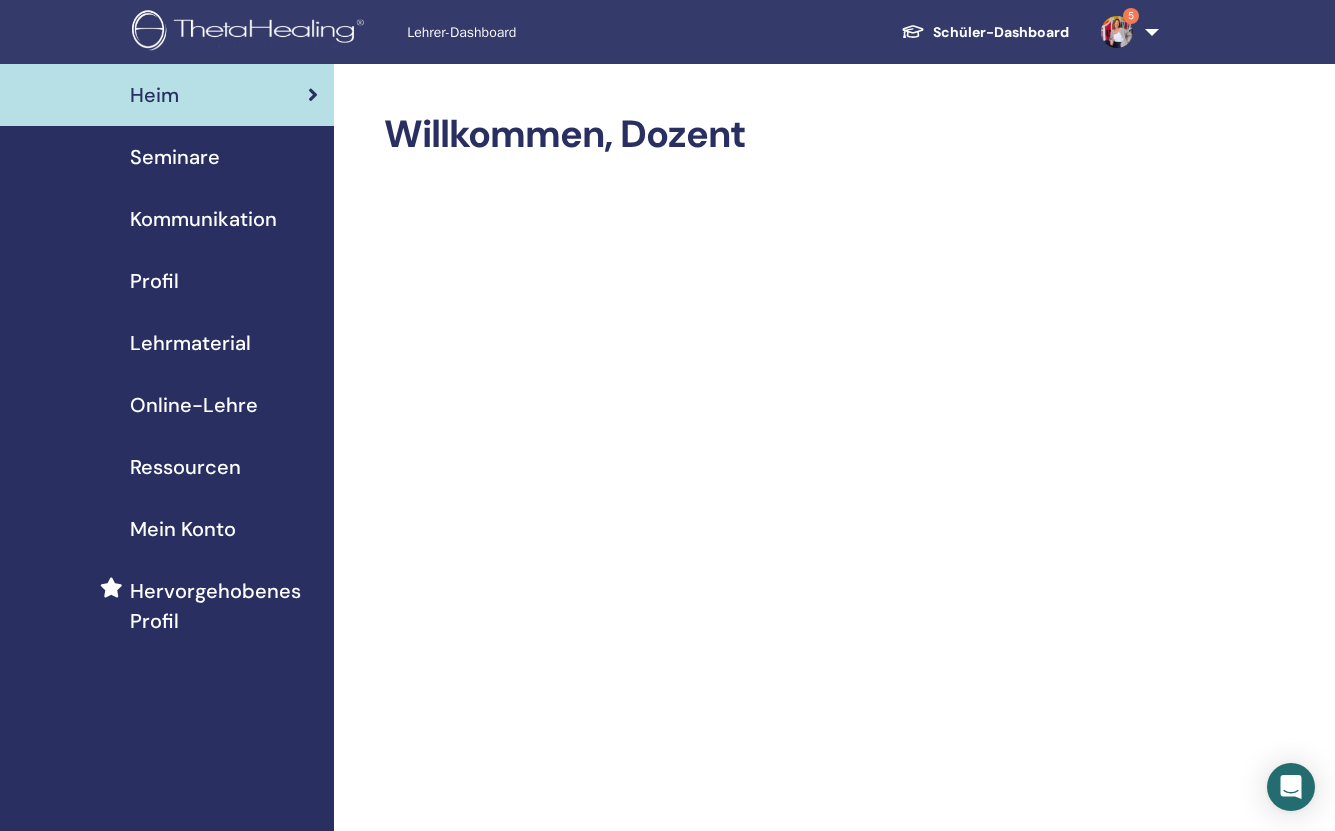click on "Seminare" at bounding box center (175, 157) 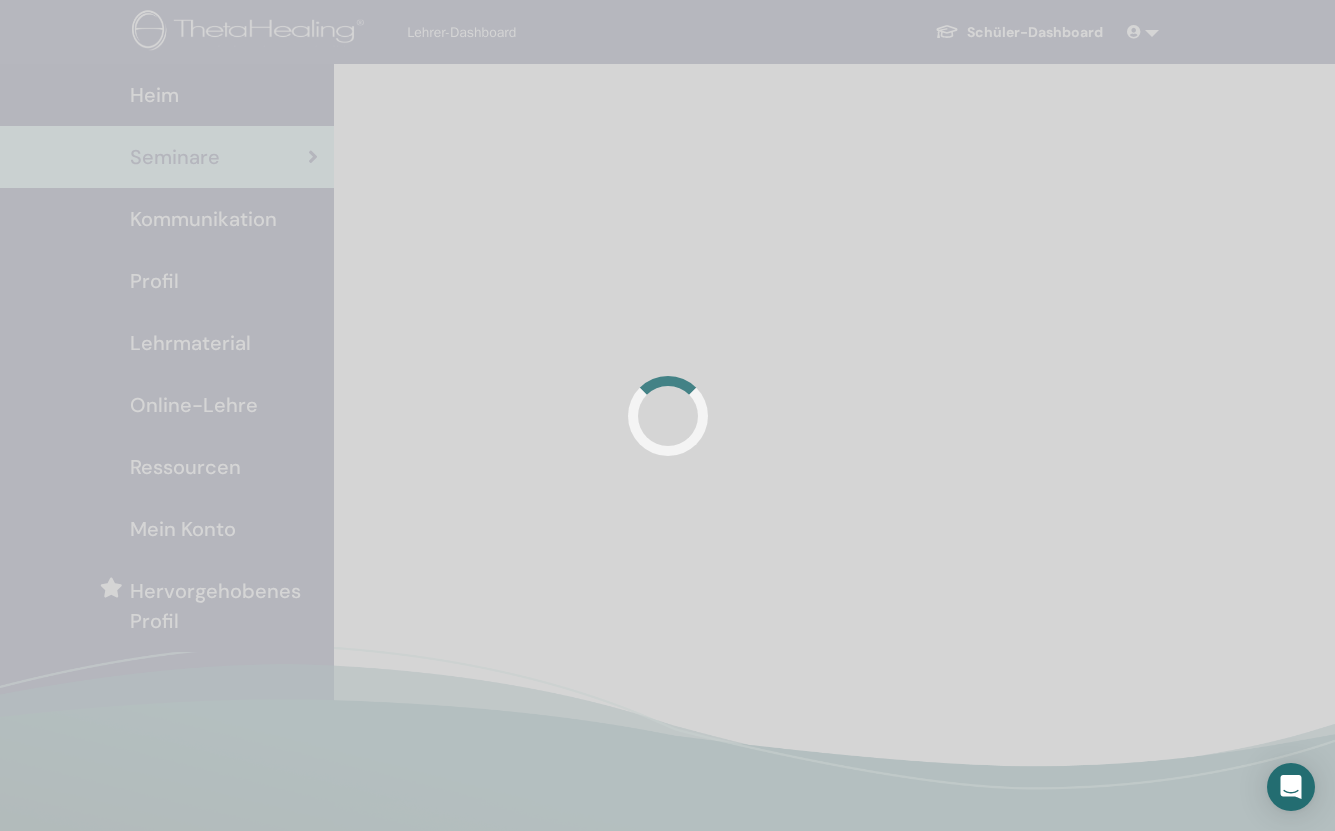 scroll, scrollTop: 0, scrollLeft: 0, axis: both 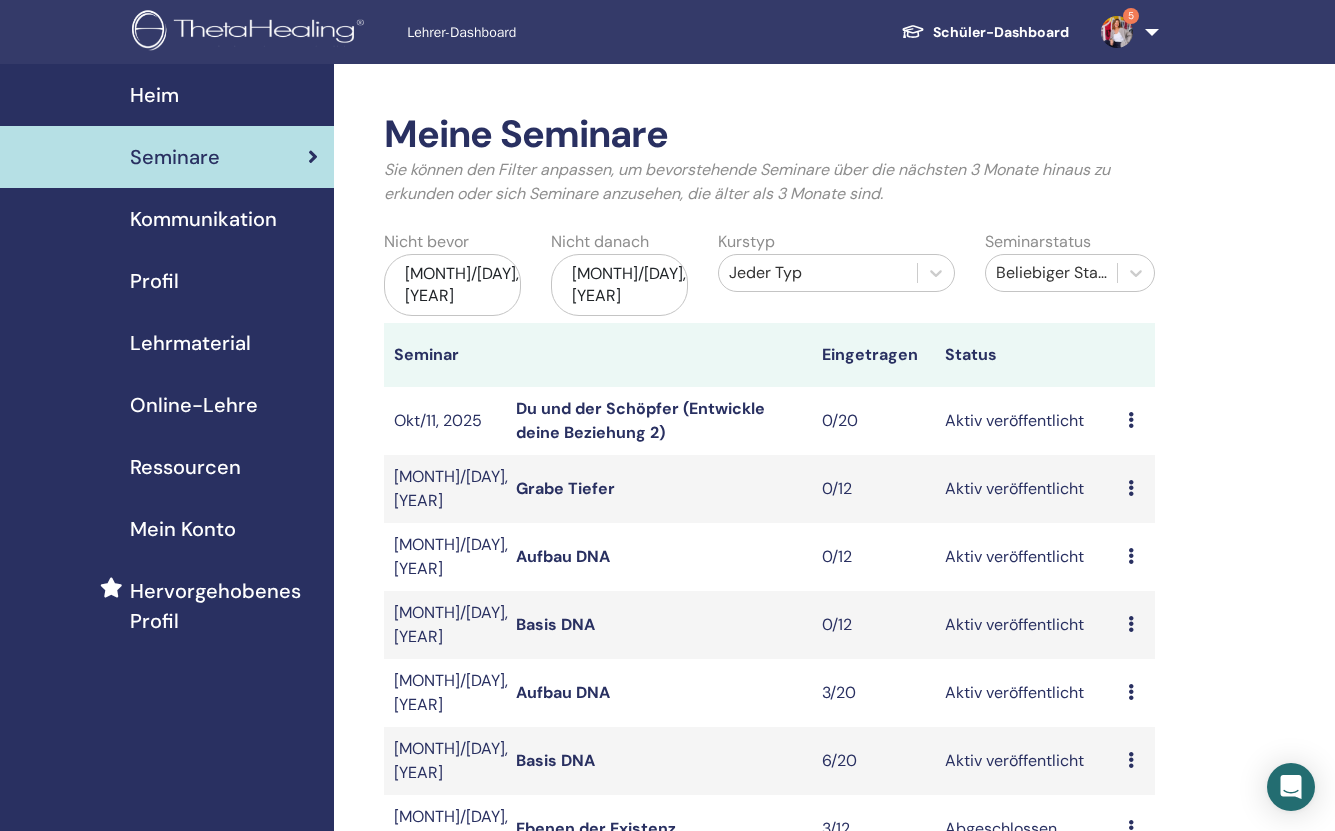 click on "Nov/02, 2025" at bounding box center (619, 285) 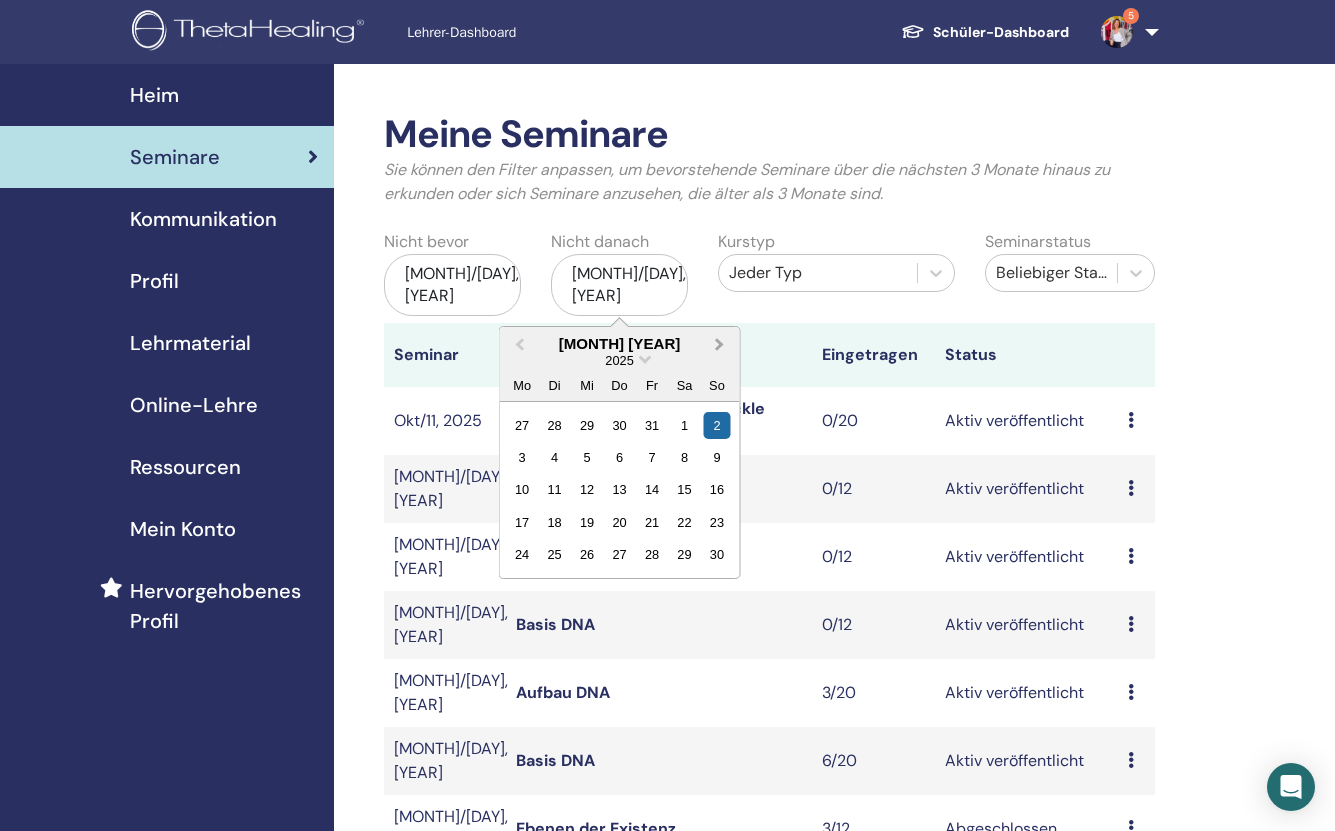 click on "Next Month" at bounding box center (719, 343) 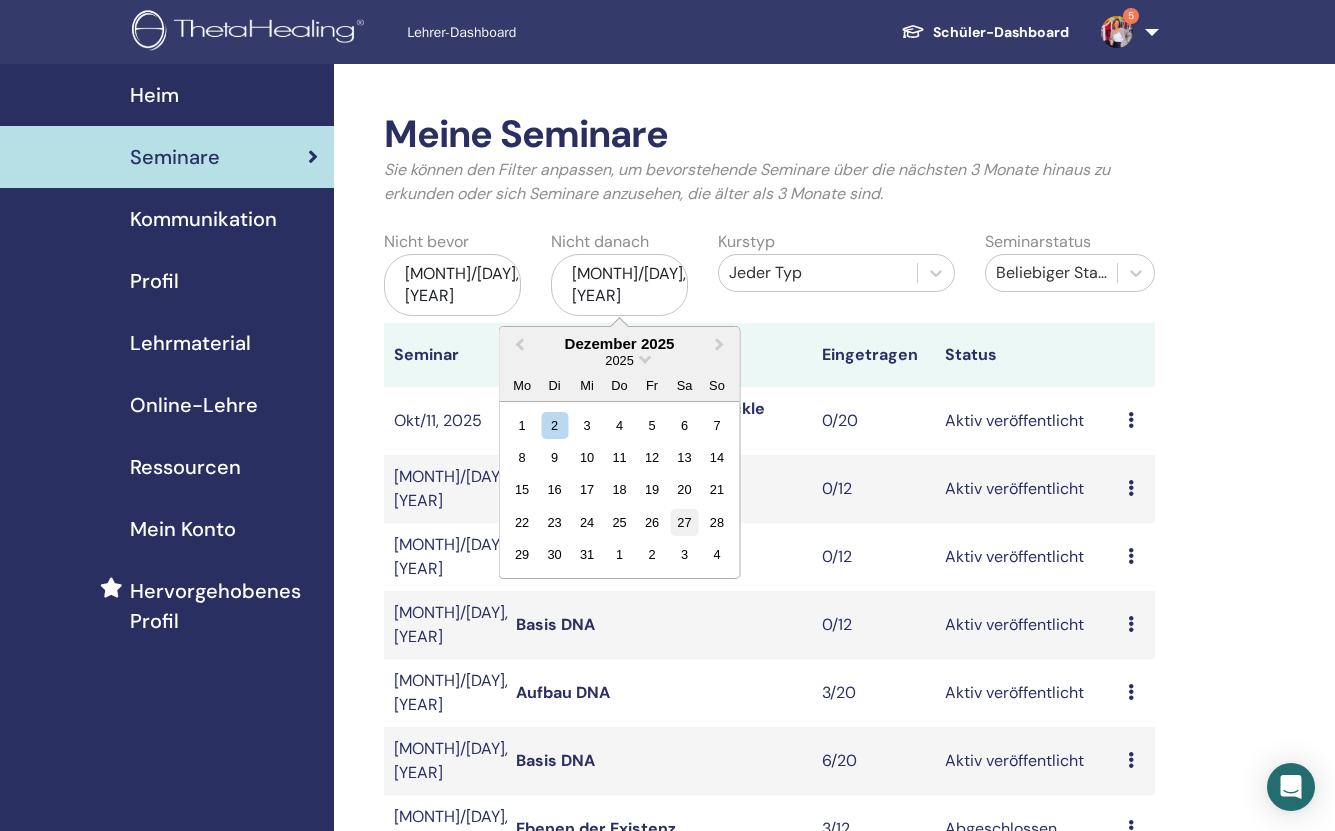click on "27" at bounding box center [684, 522] 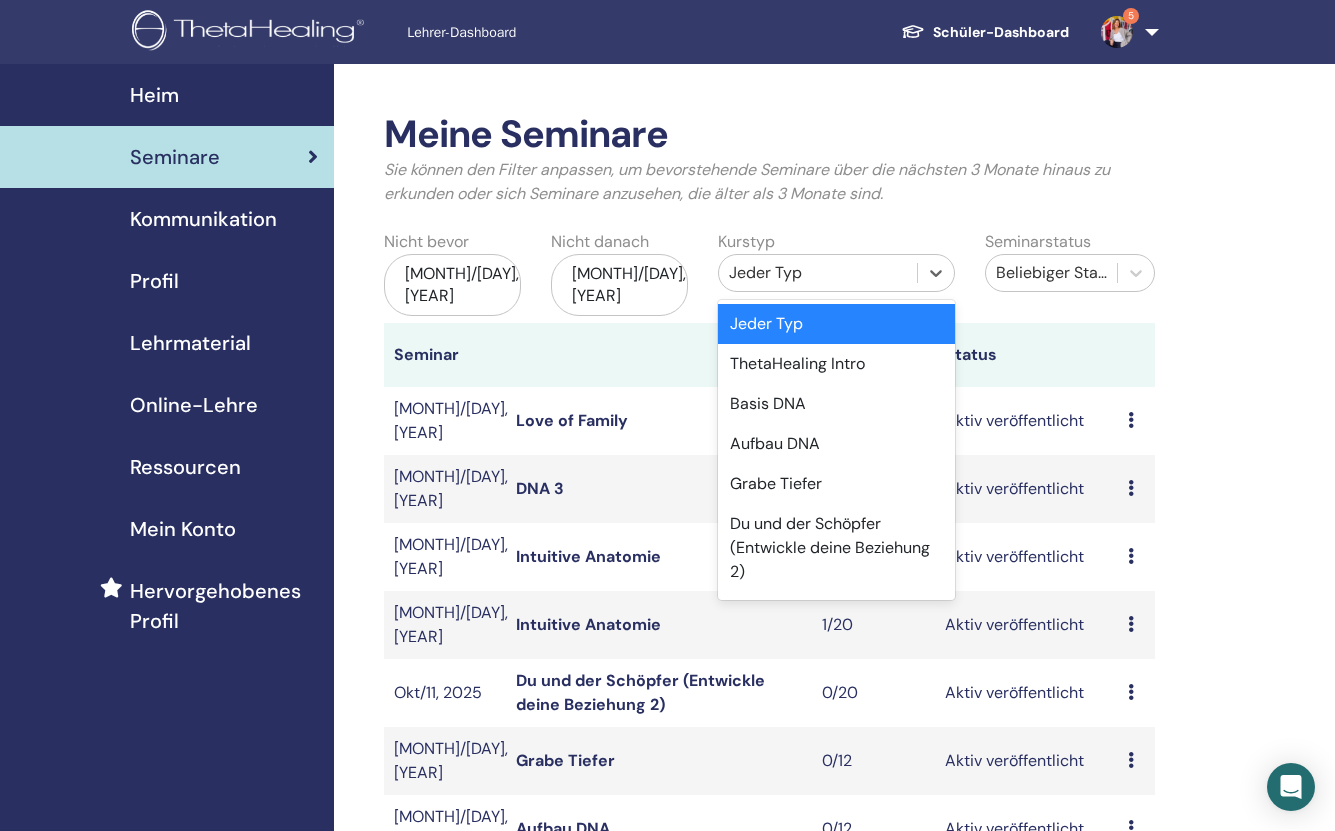 click on "Jeder Typ" at bounding box center (818, 273) 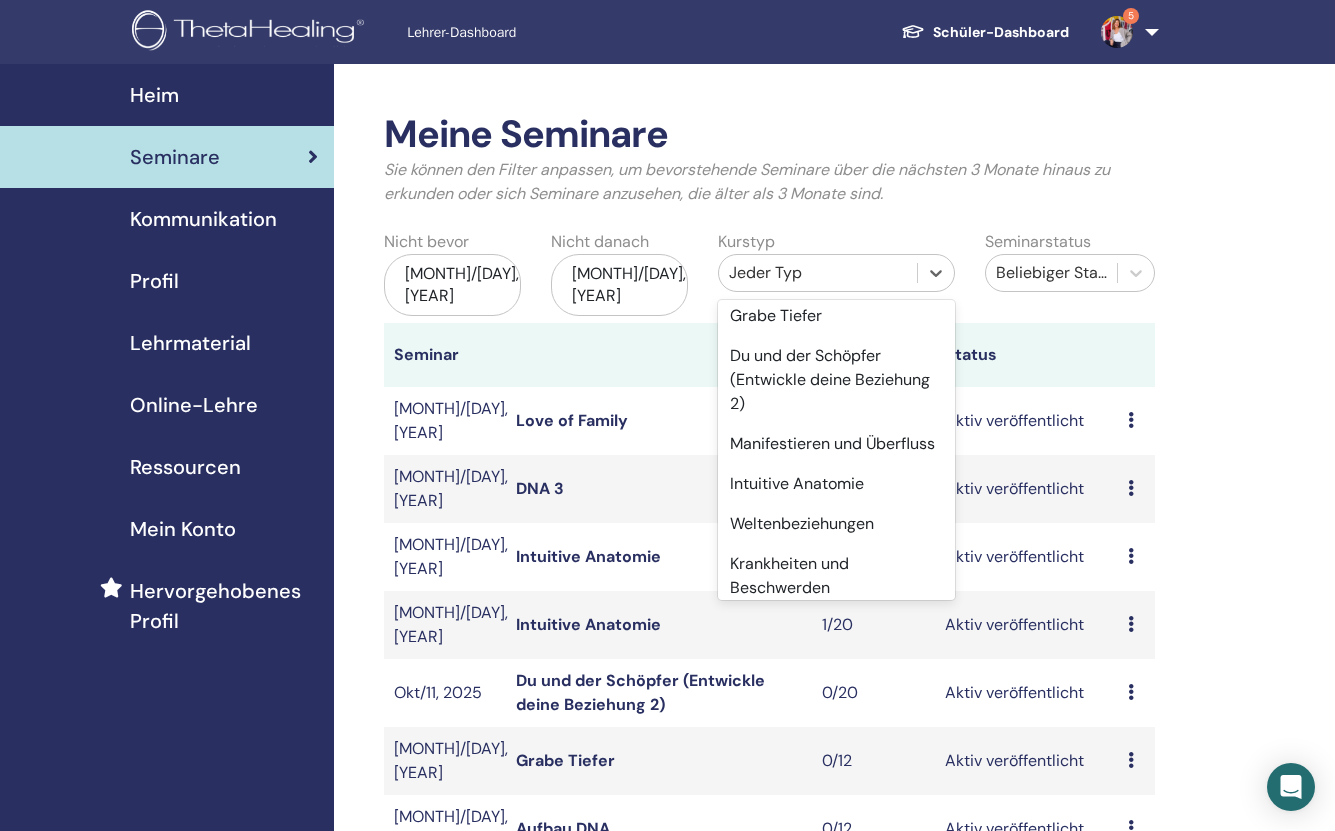 scroll, scrollTop: 182, scrollLeft: 0, axis: vertical 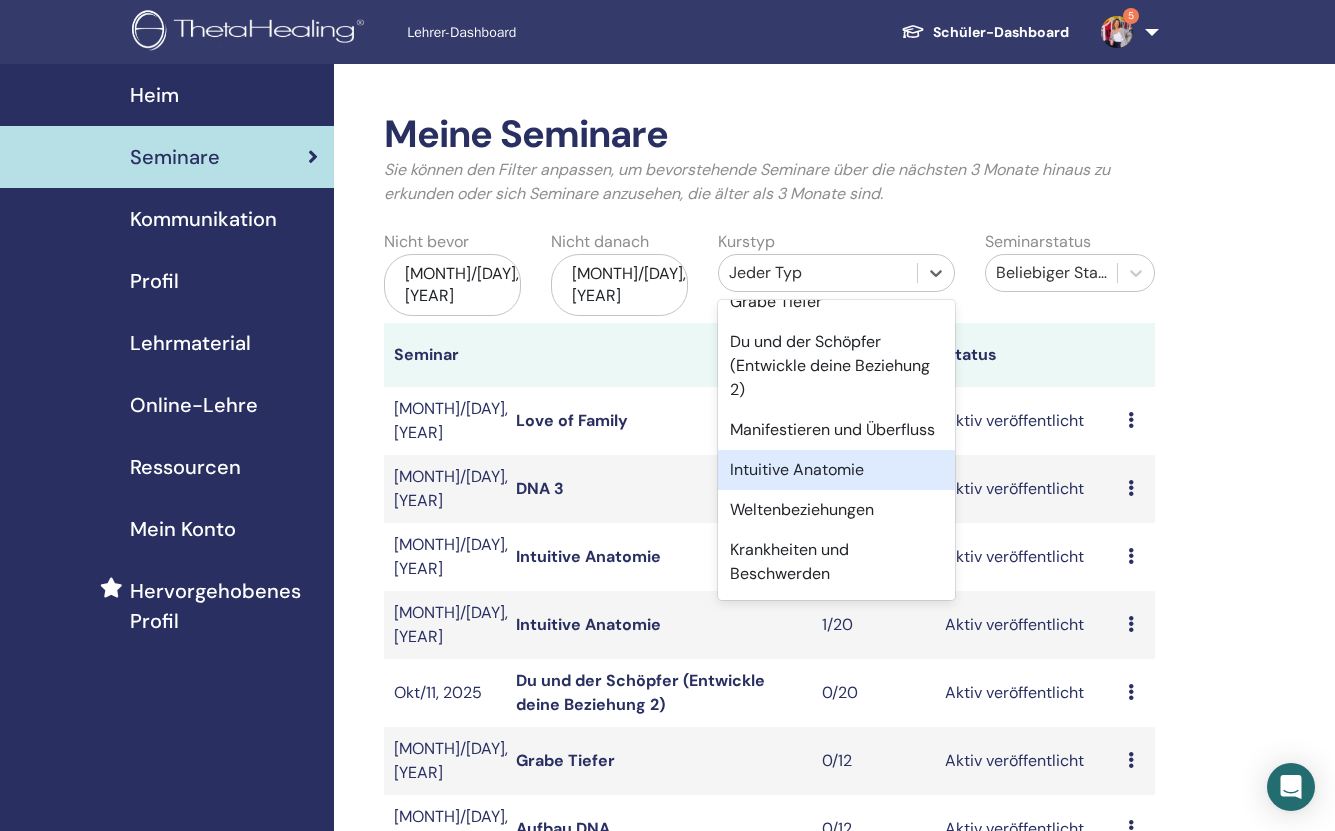 click on "Intuitive Anatomie" at bounding box center (836, 470) 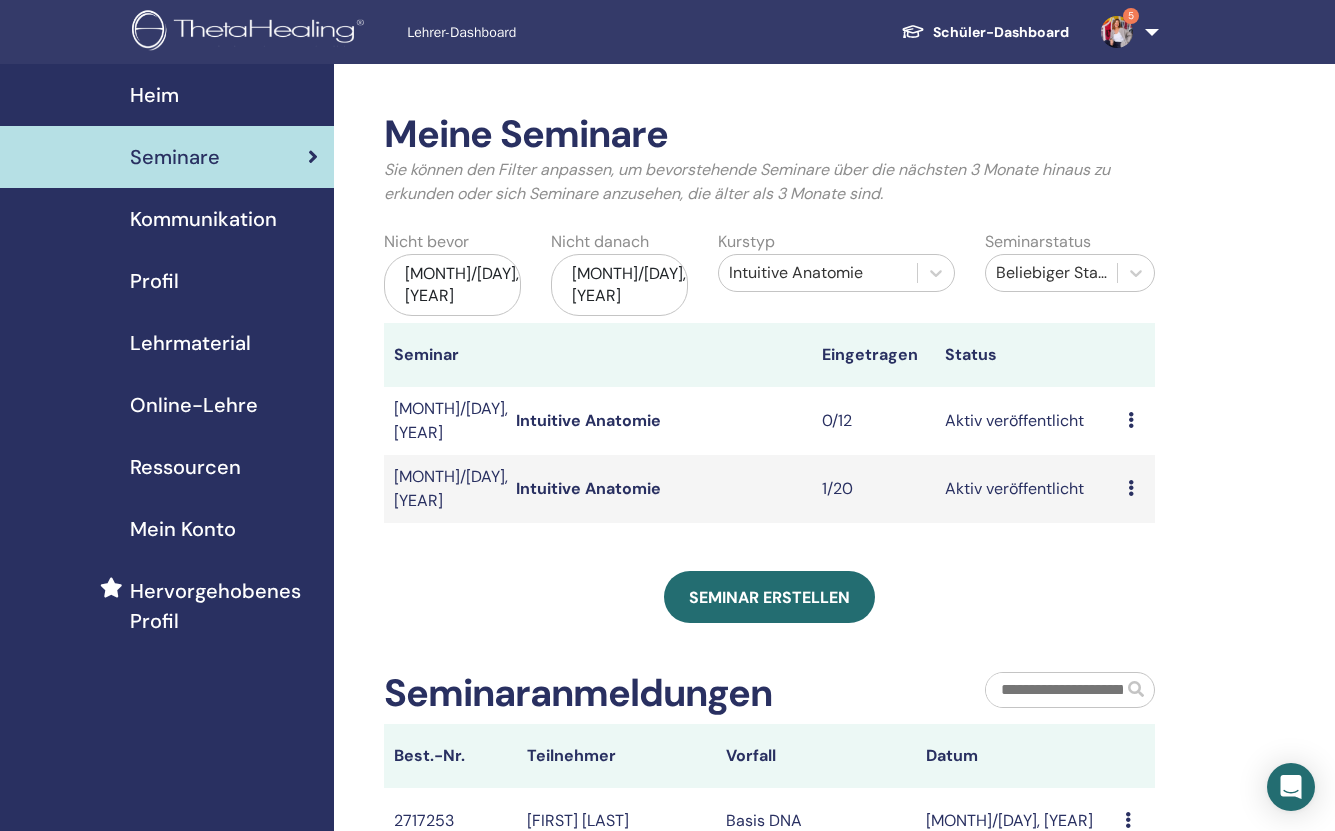 click on "1/20" at bounding box center (873, 489) 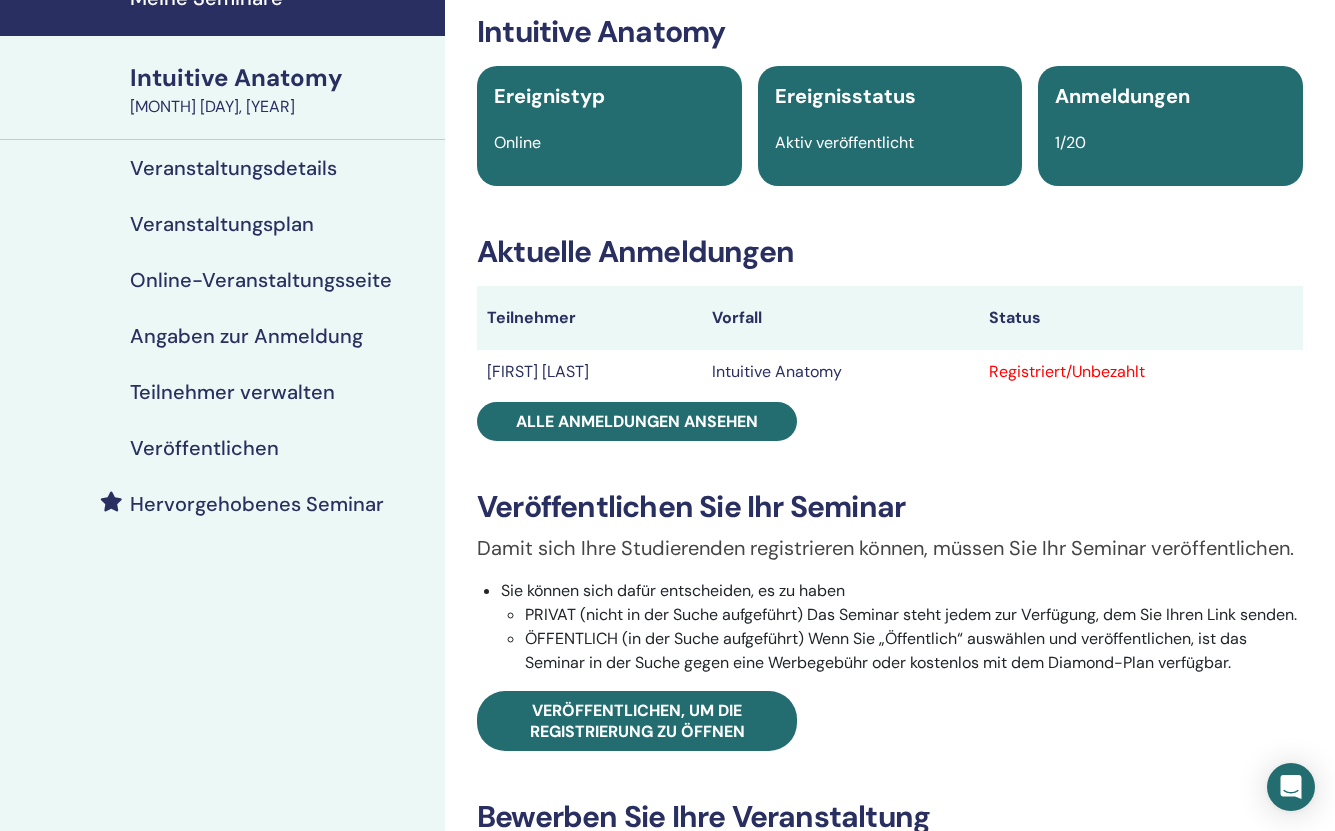 scroll, scrollTop: 96, scrollLeft: 0, axis: vertical 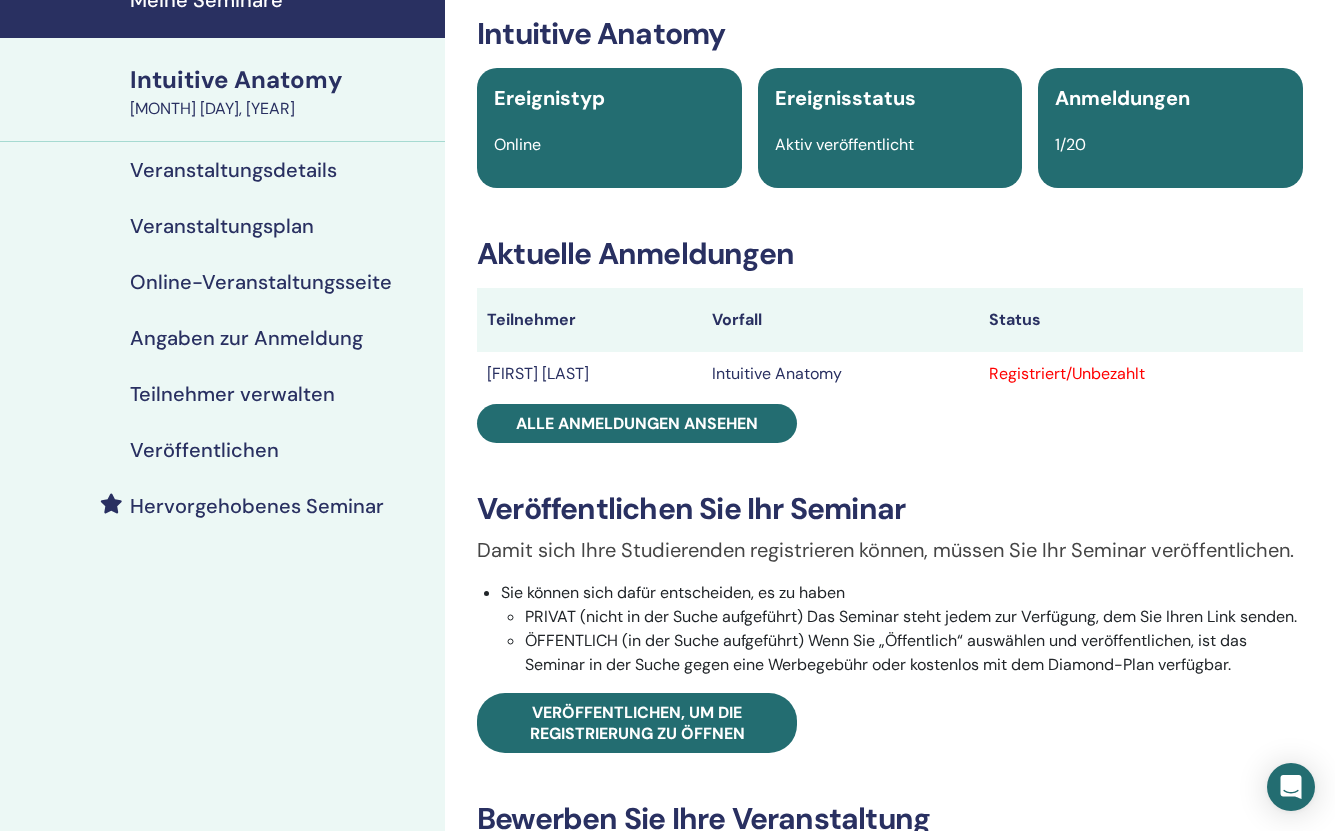click on "Veranstaltungsdetails" at bounding box center (233, 170) 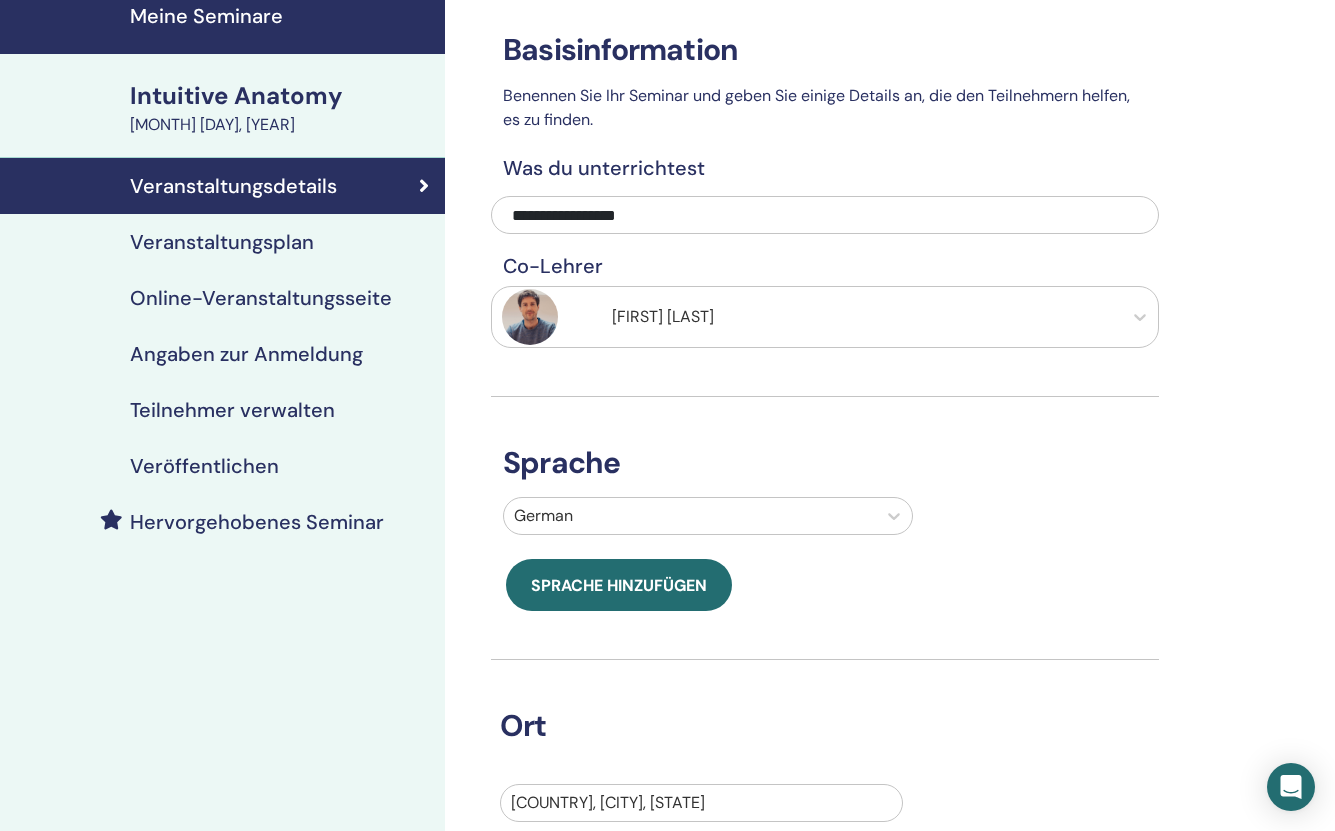 scroll, scrollTop: 44, scrollLeft: 0, axis: vertical 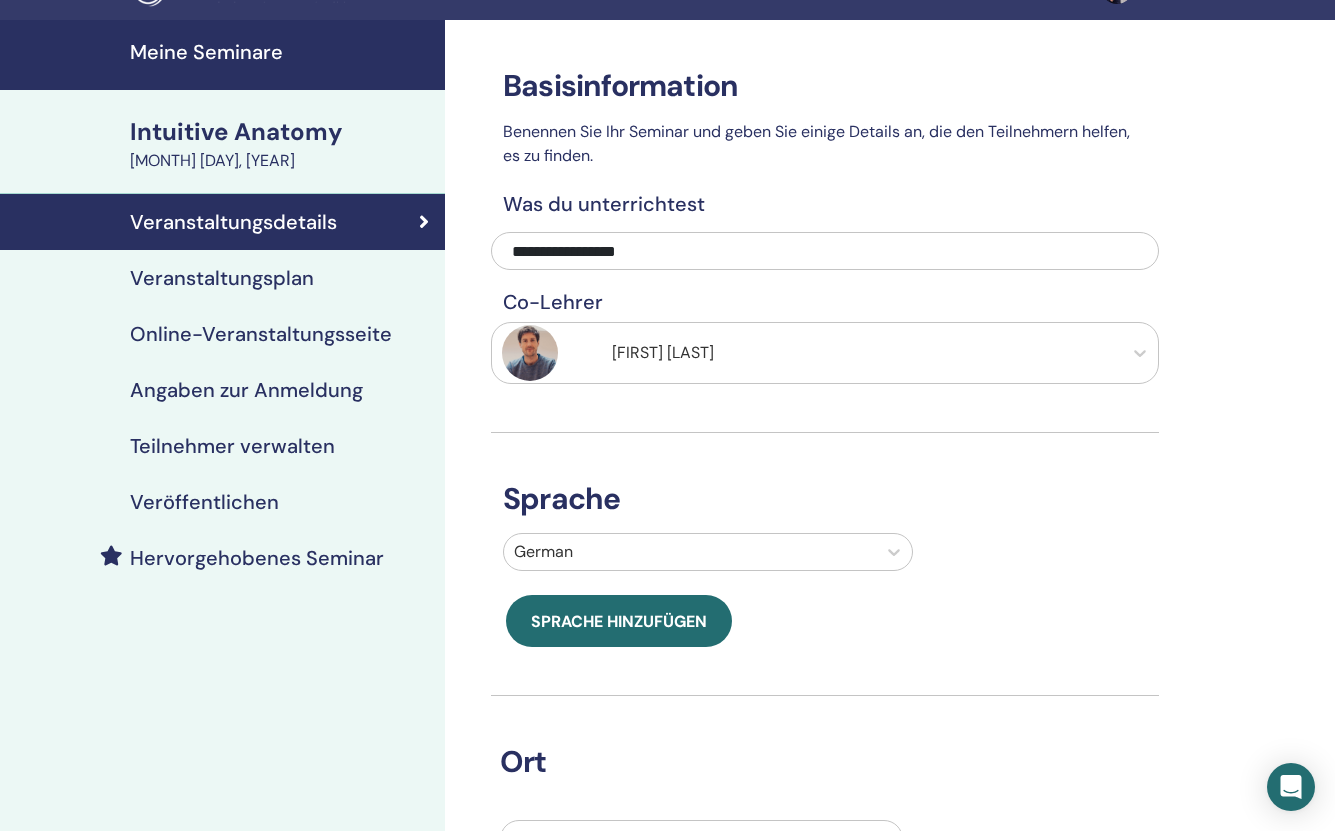 click on "Veranstaltungsplan" at bounding box center (222, 278) 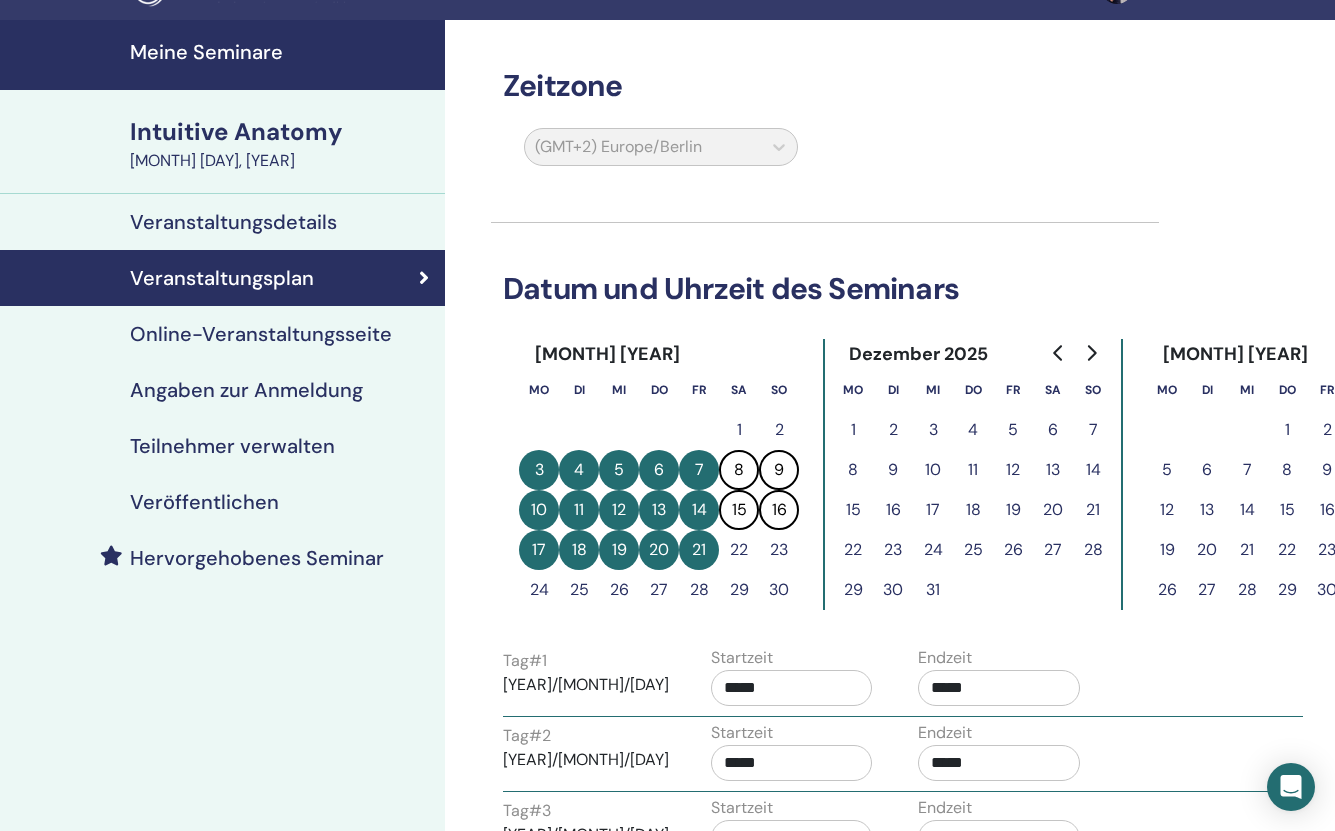click on "Online-Veranstaltungsseite" at bounding box center (261, 334) 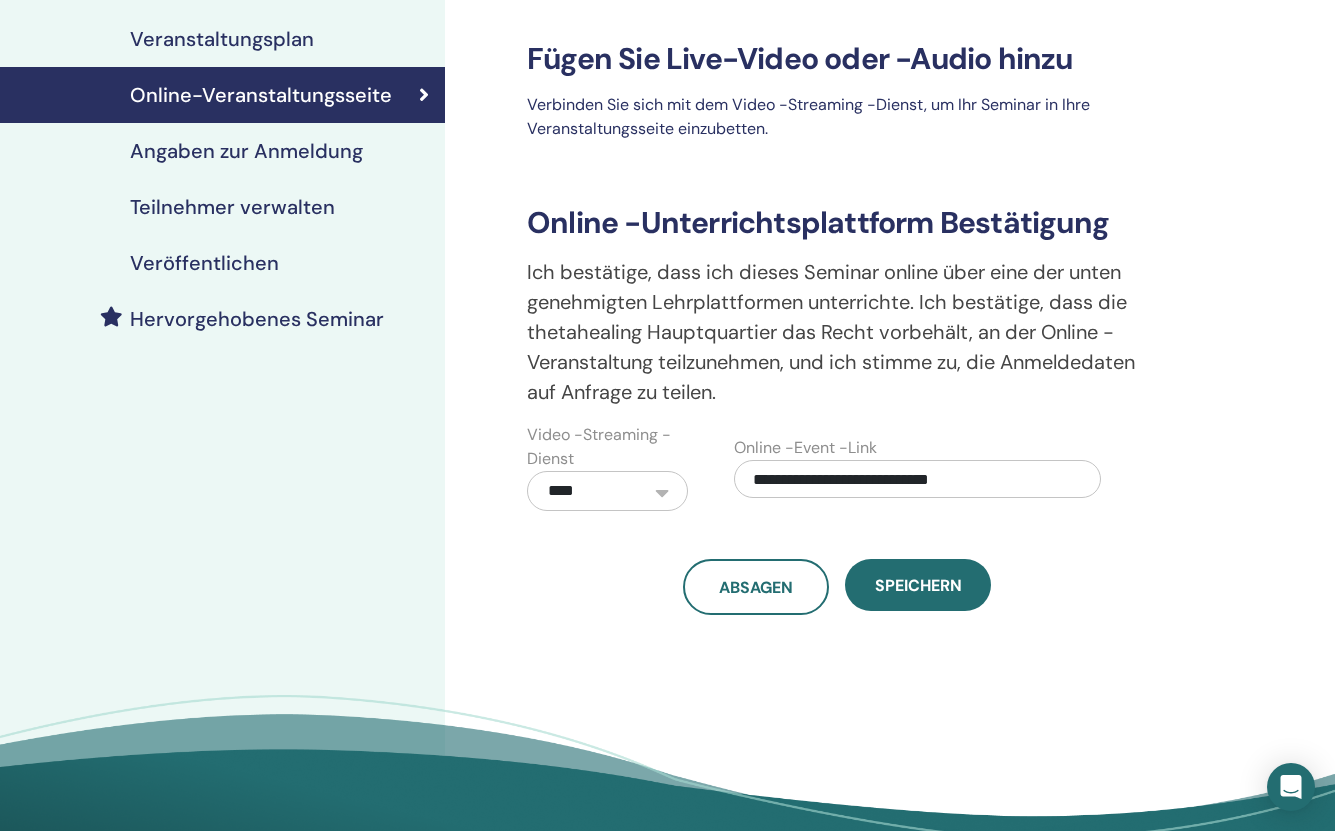scroll, scrollTop: 164, scrollLeft: 0, axis: vertical 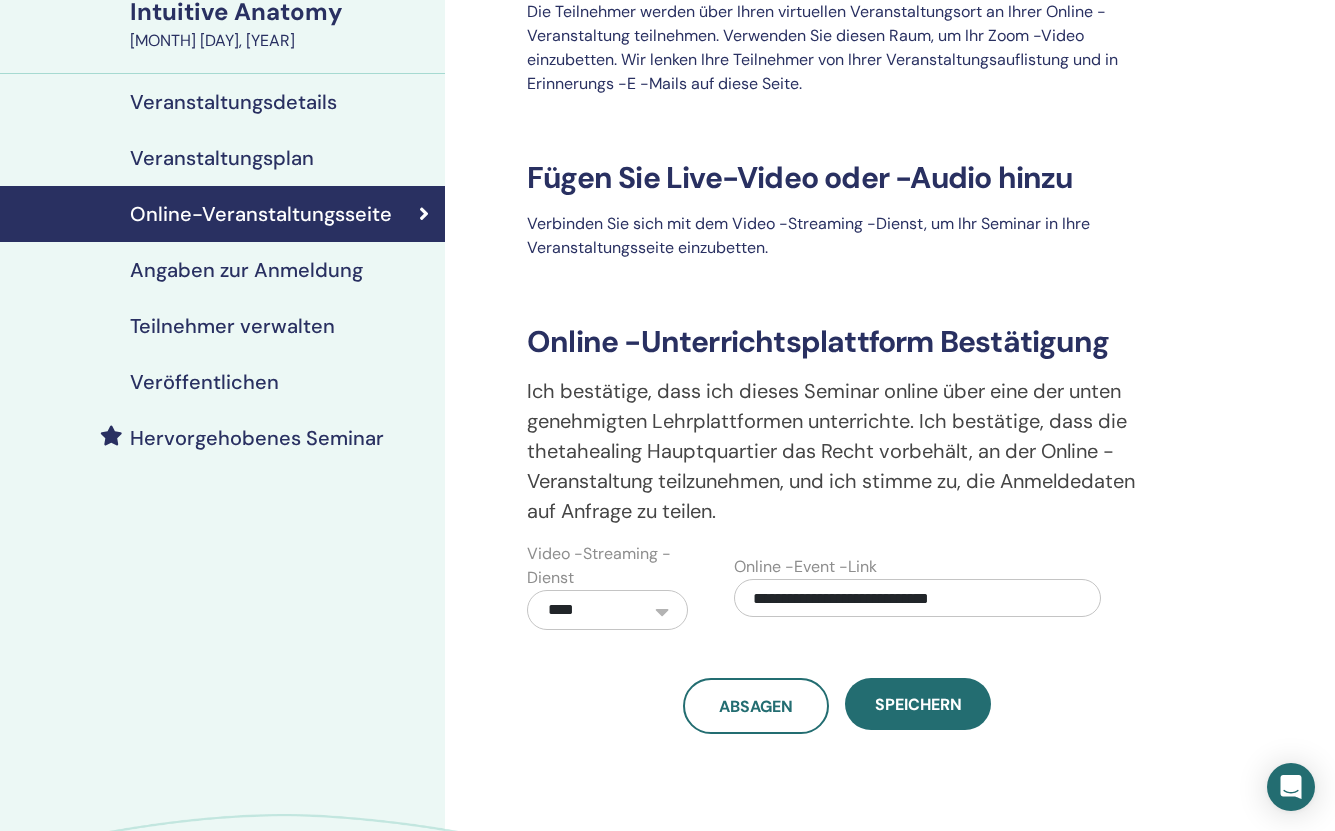 click on "Angaben zur Anmeldung" at bounding box center [246, 270] 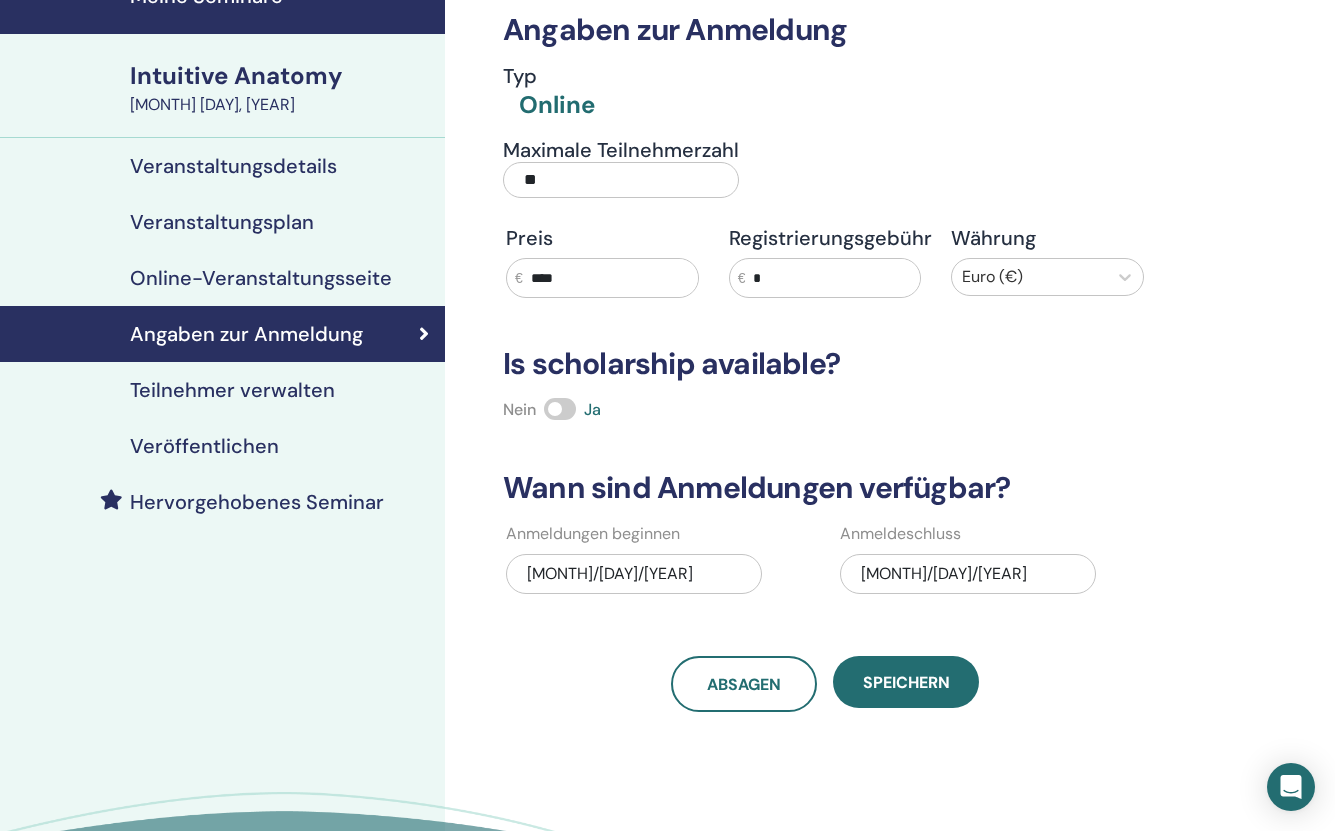 scroll, scrollTop: 102, scrollLeft: 0, axis: vertical 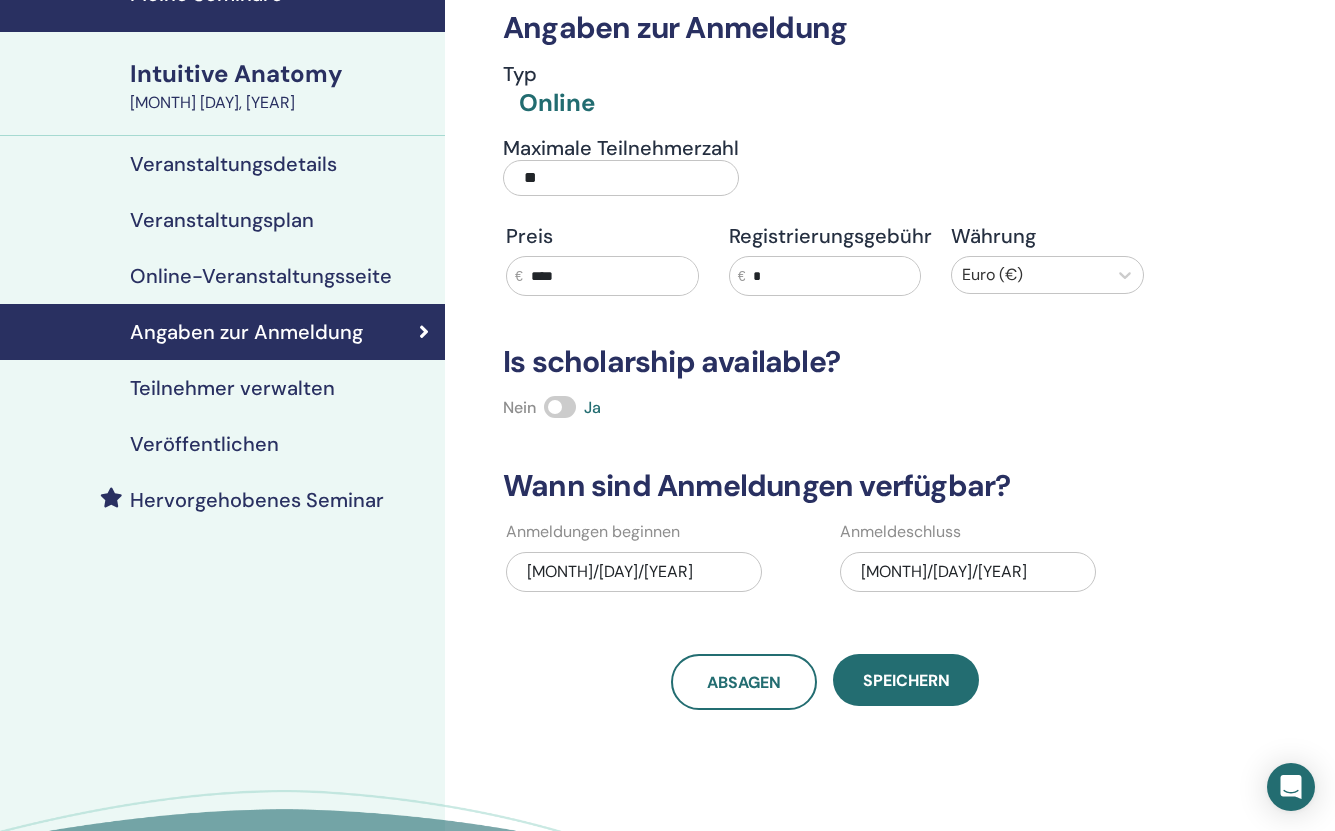 drag, startPoint x: 552, startPoint y: 278, endPoint x: 525, endPoint y: 277, distance: 27.018513 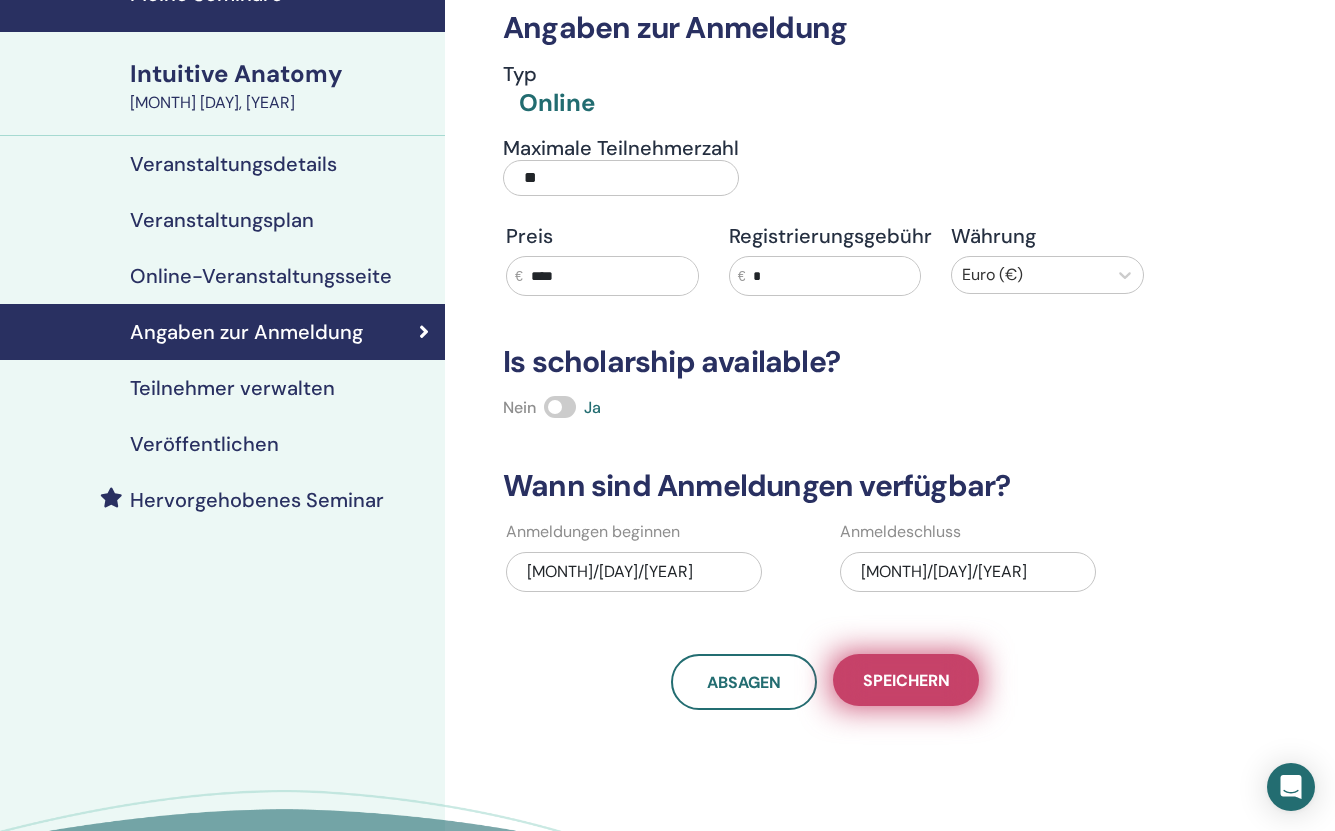 type on "****" 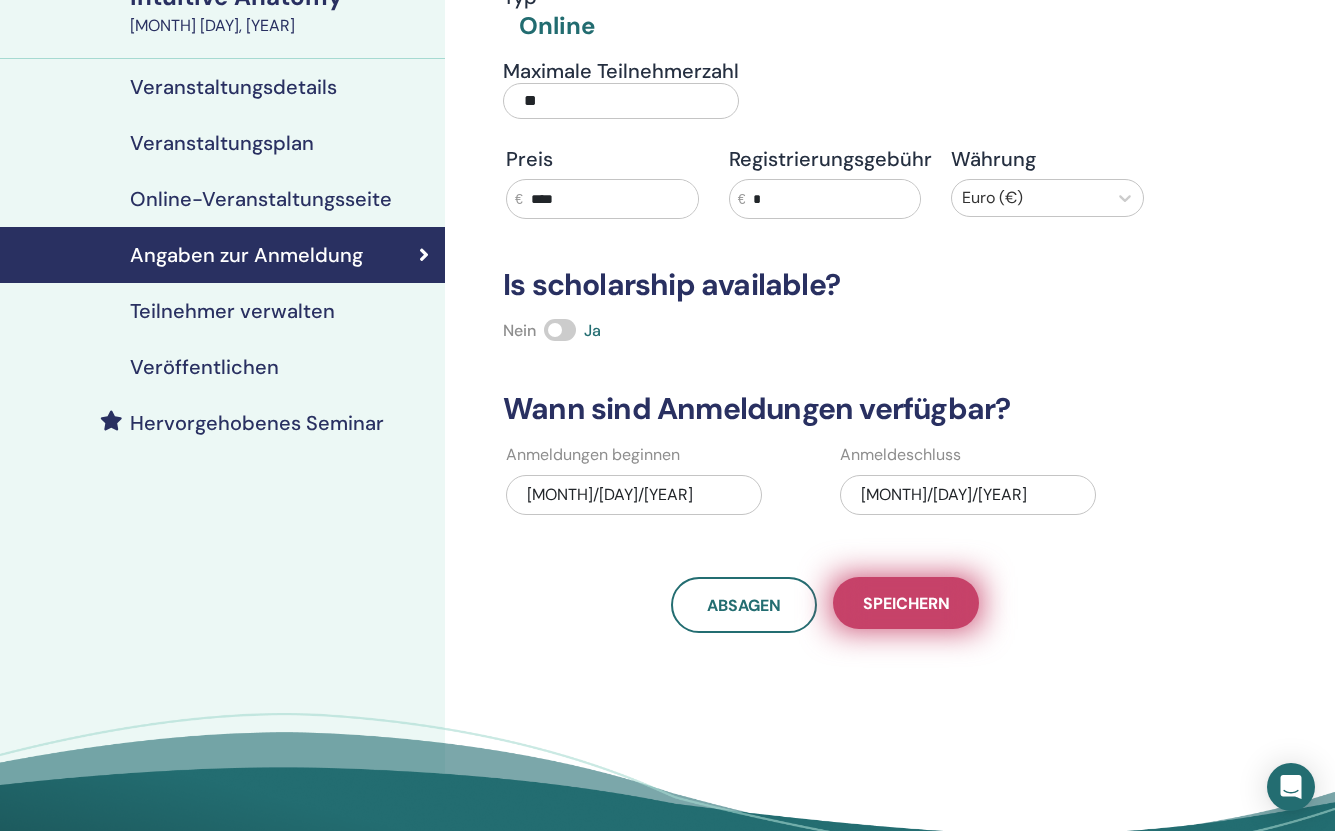 scroll, scrollTop: 180, scrollLeft: 0, axis: vertical 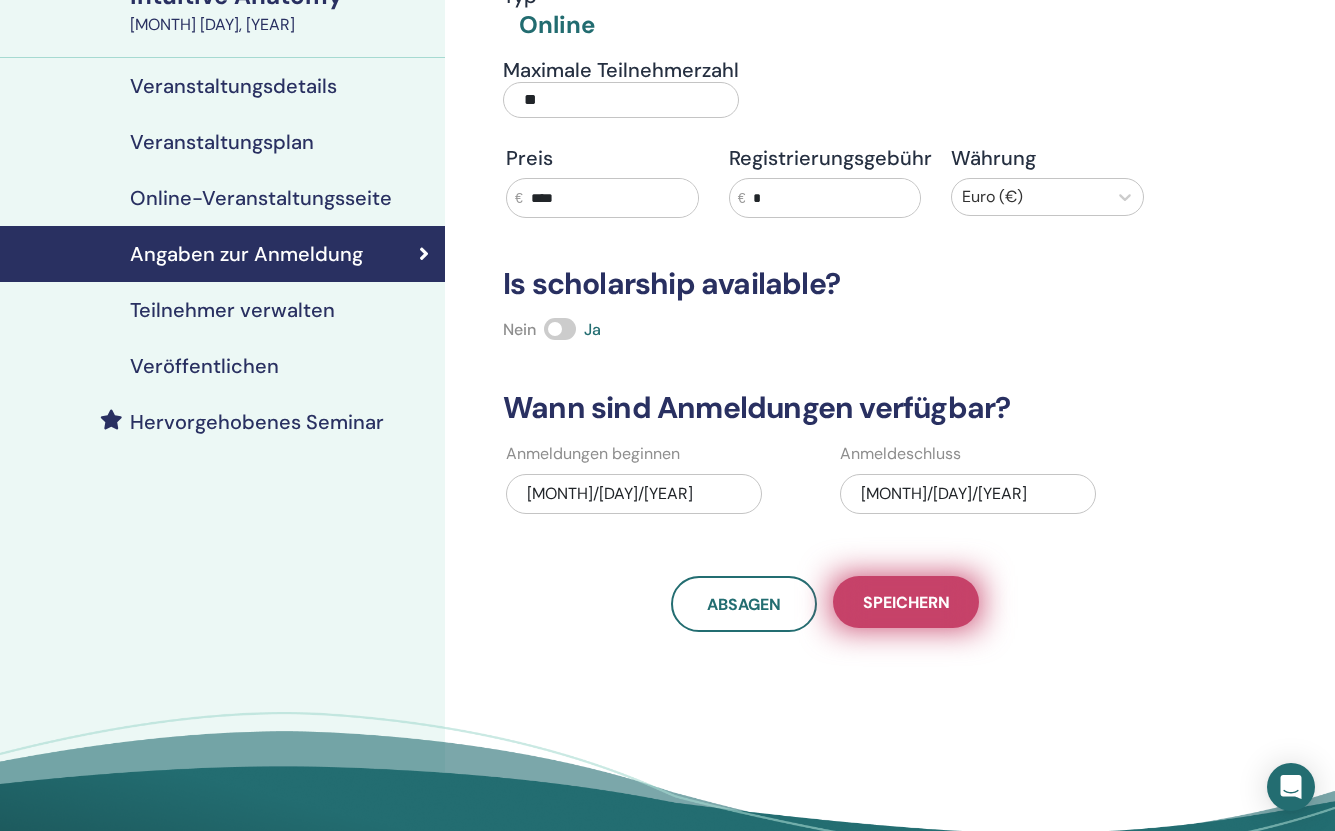 click on "Speichern" at bounding box center [906, 602] 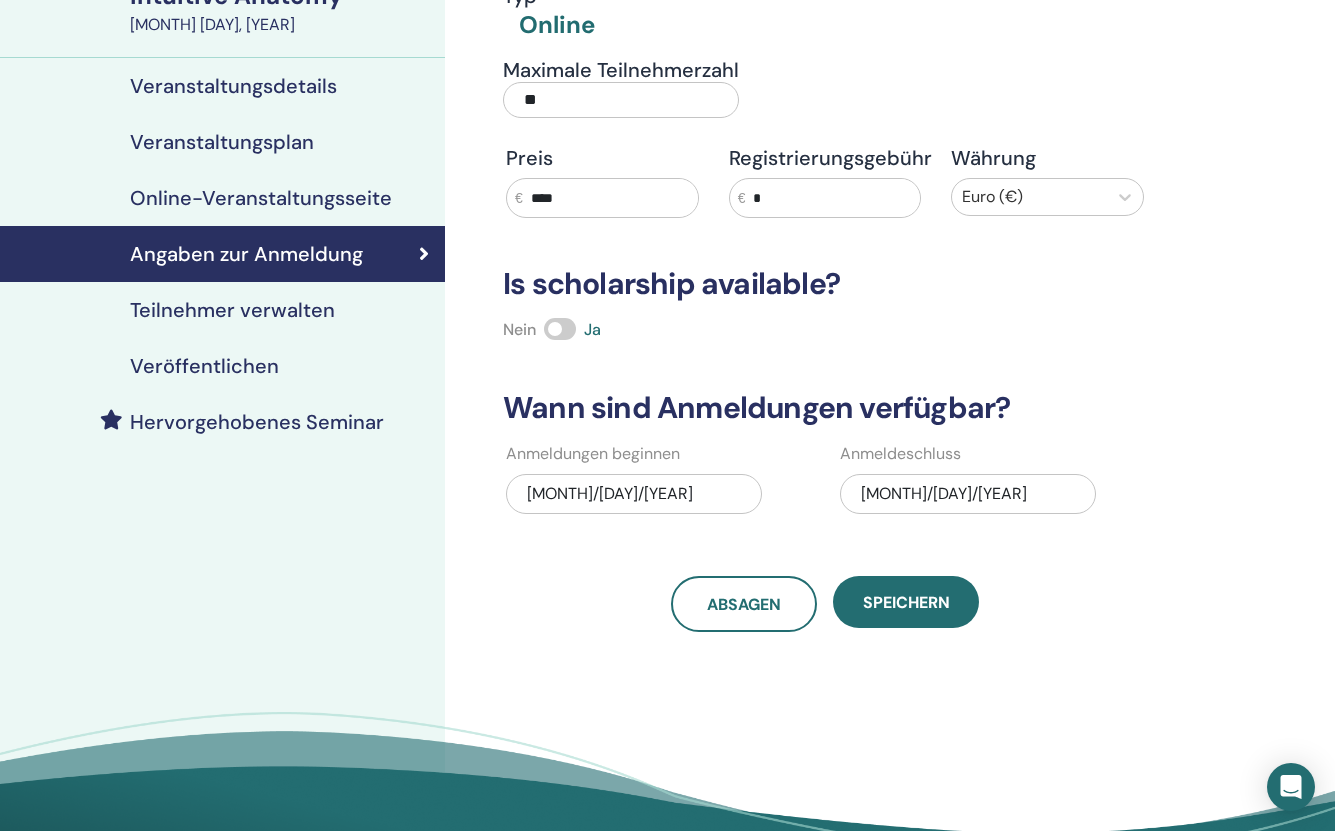 click on "Veröffentlichen" at bounding box center (204, 366) 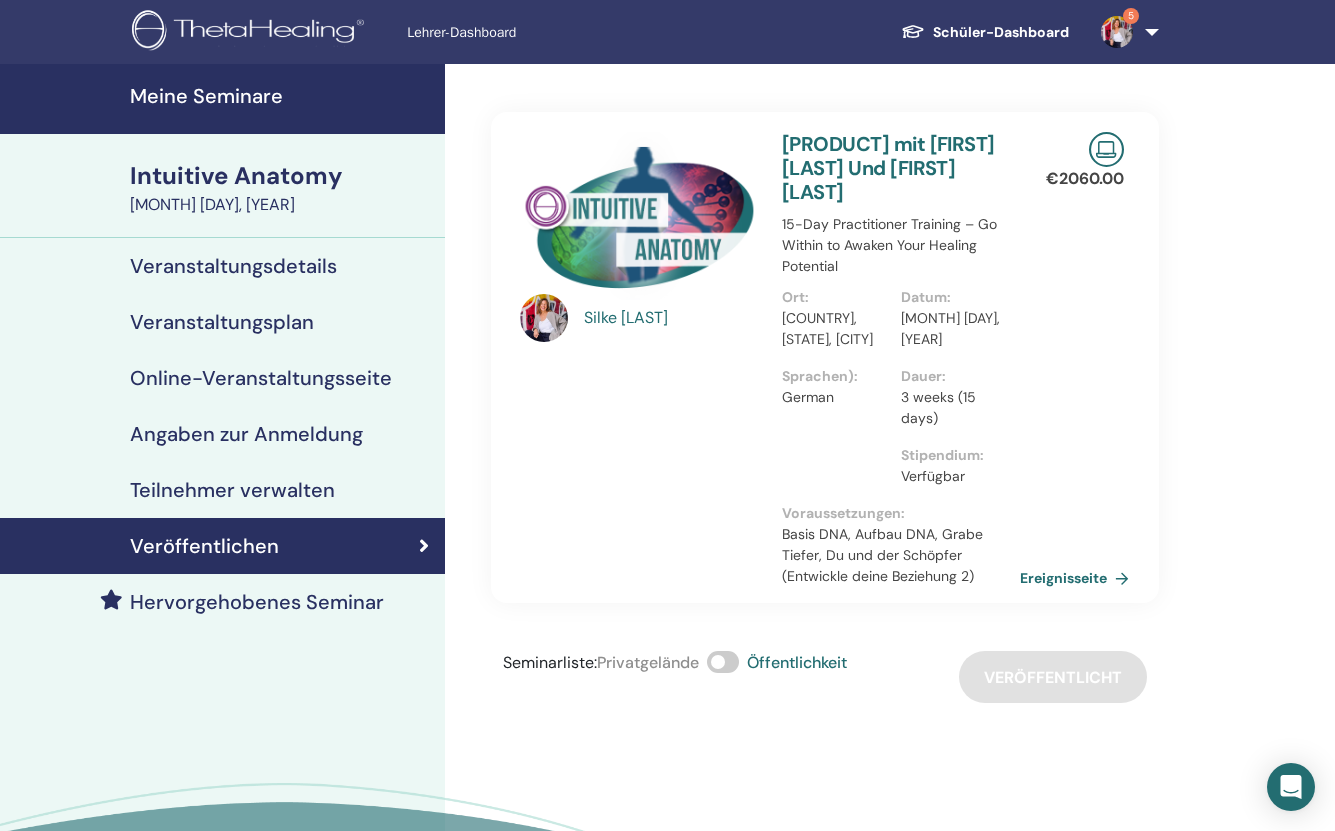 scroll, scrollTop: 0, scrollLeft: 0, axis: both 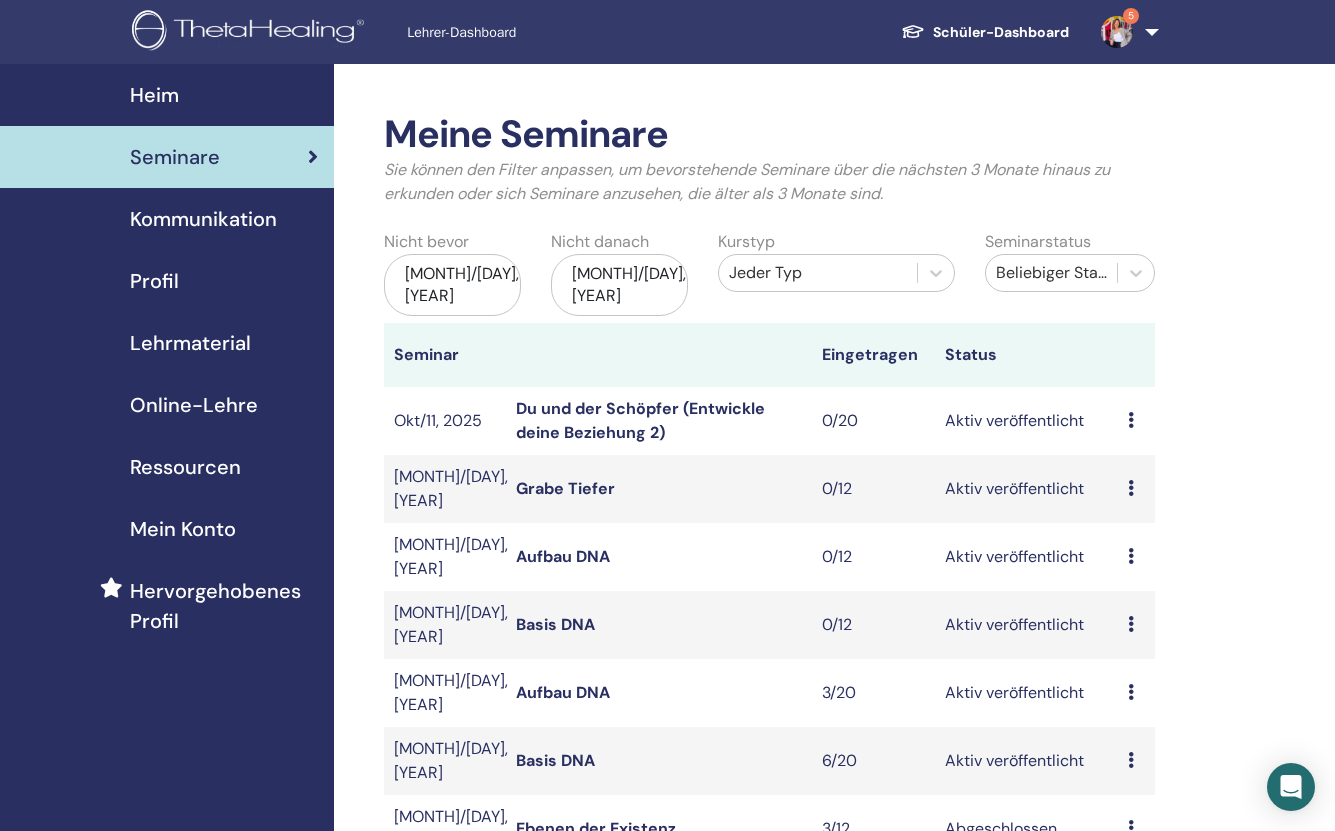 click on "[MONTH]/[DAY], [YEAR]" at bounding box center [619, 285] 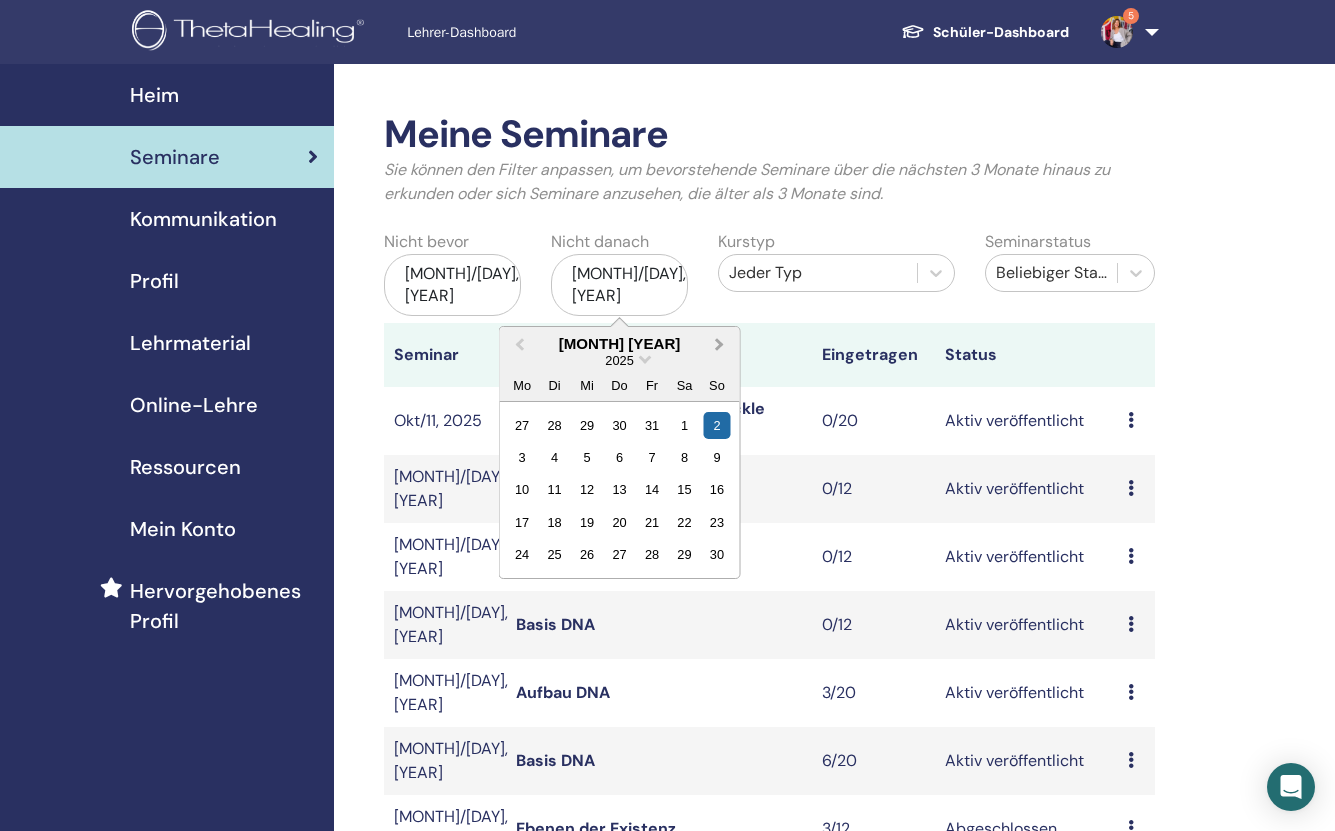 click on "Next Month" at bounding box center (719, 343) 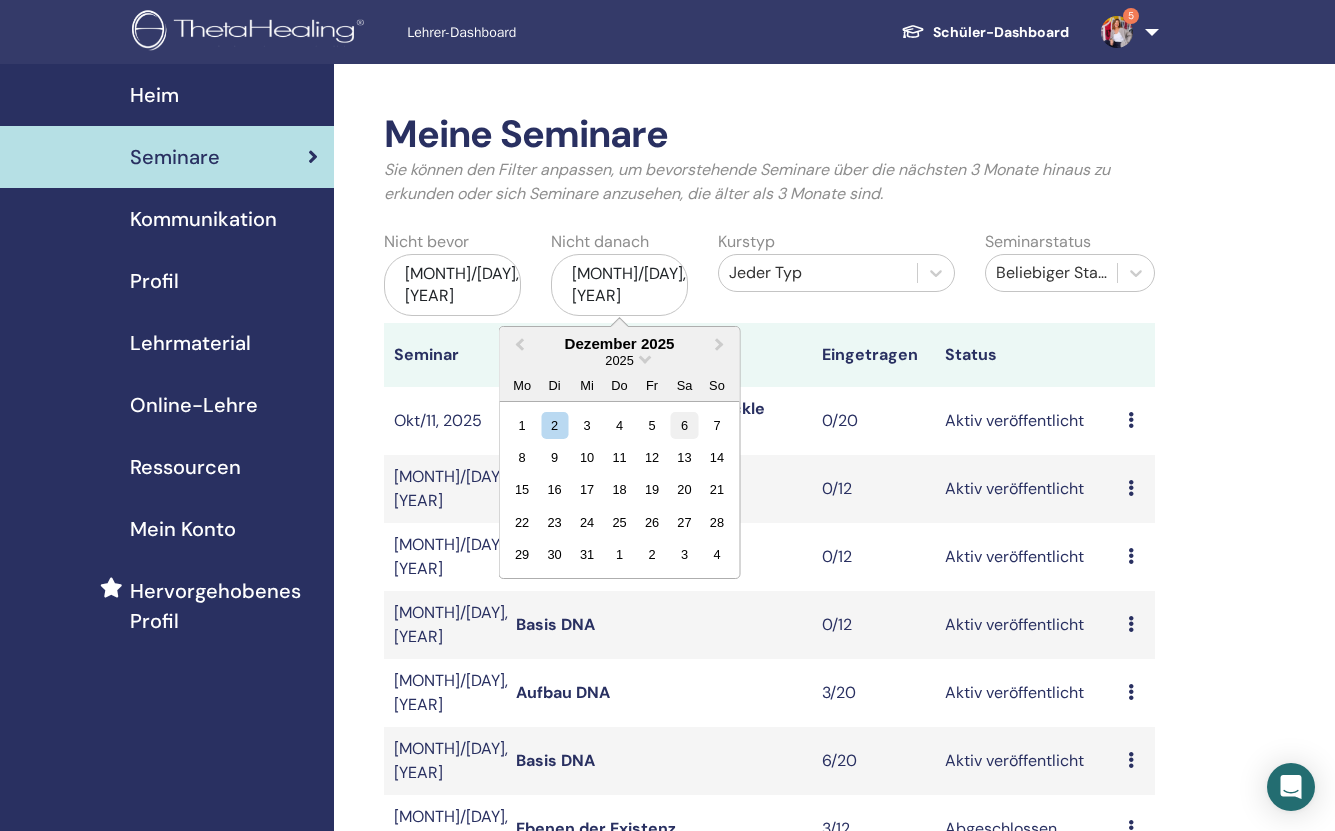 click on "6" at bounding box center [684, 424] 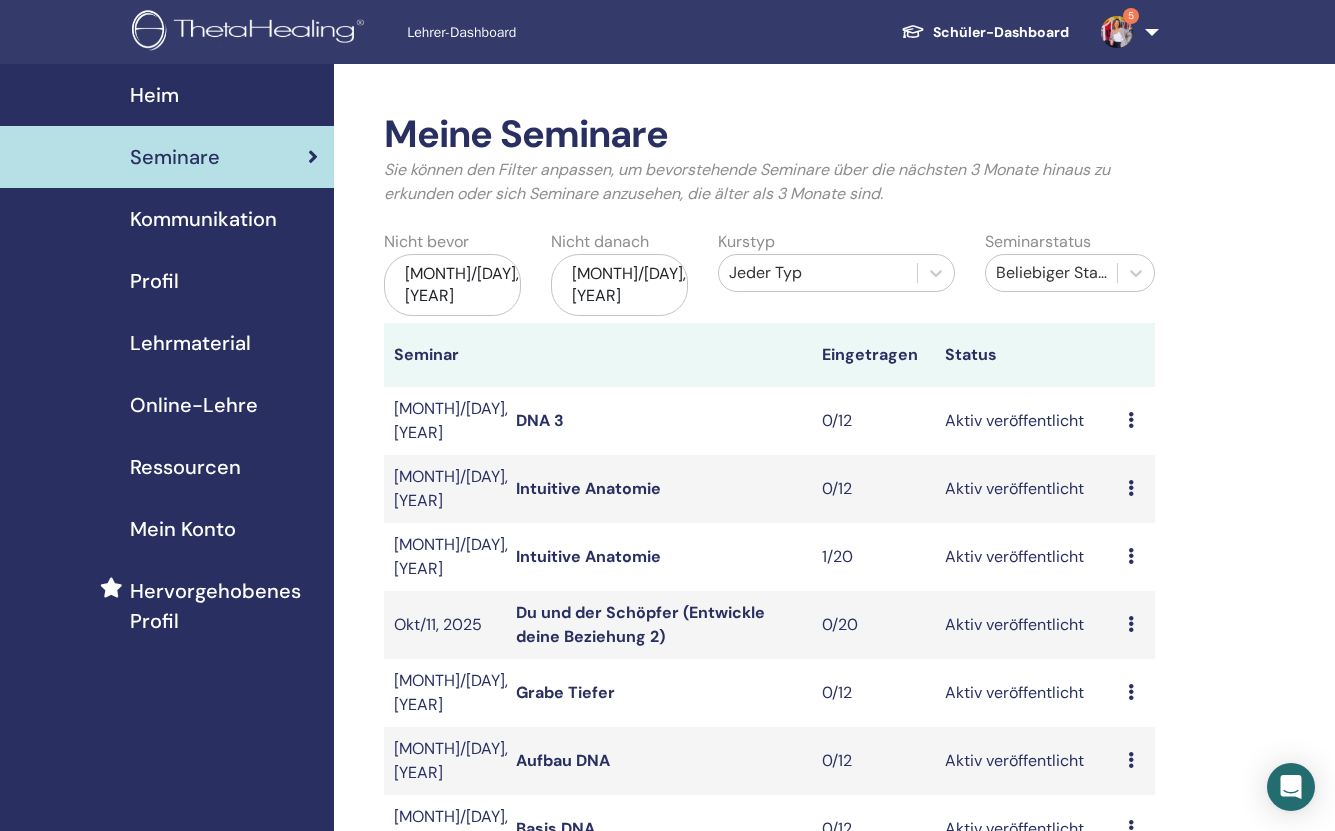 click on "Jeder Typ" at bounding box center [818, 273] 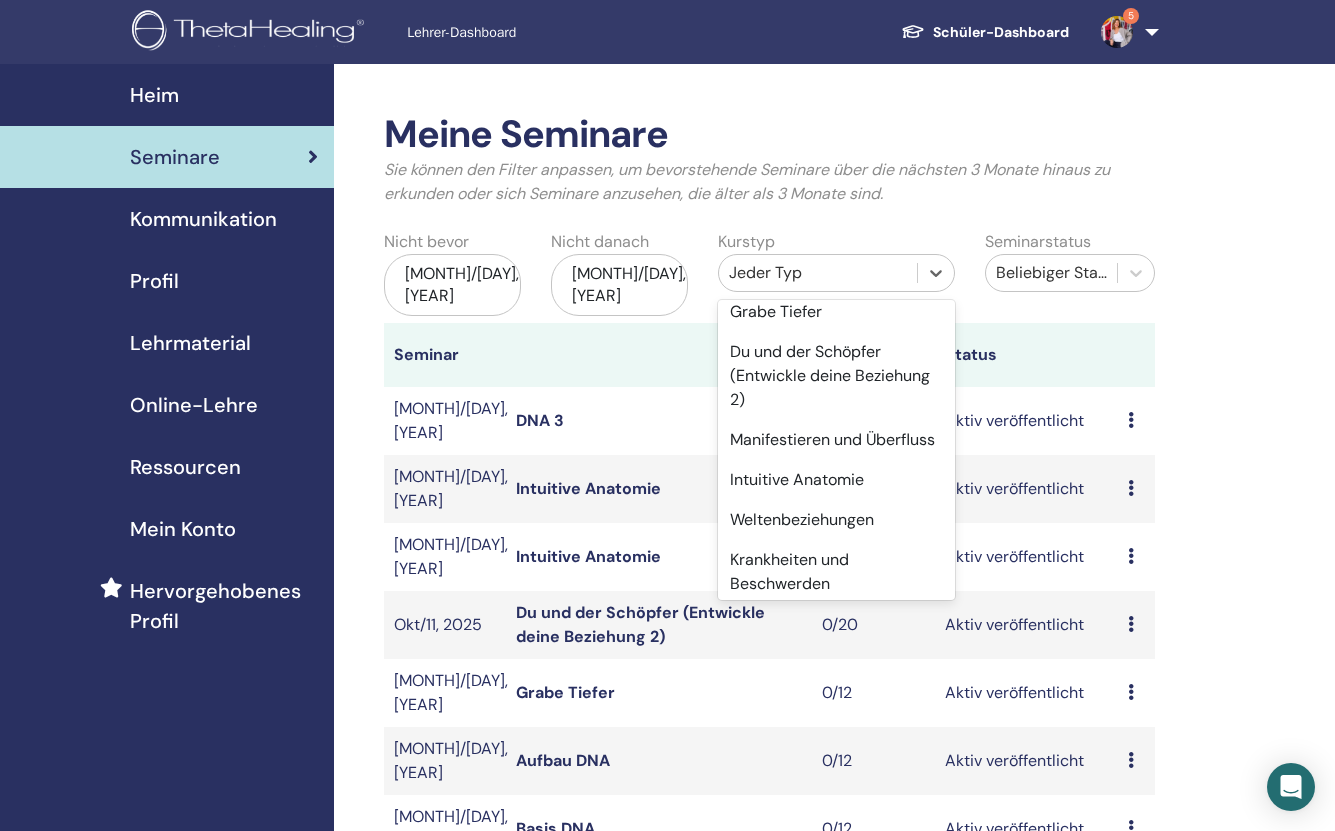 scroll, scrollTop: 176, scrollLeft: 0, axis: vertical 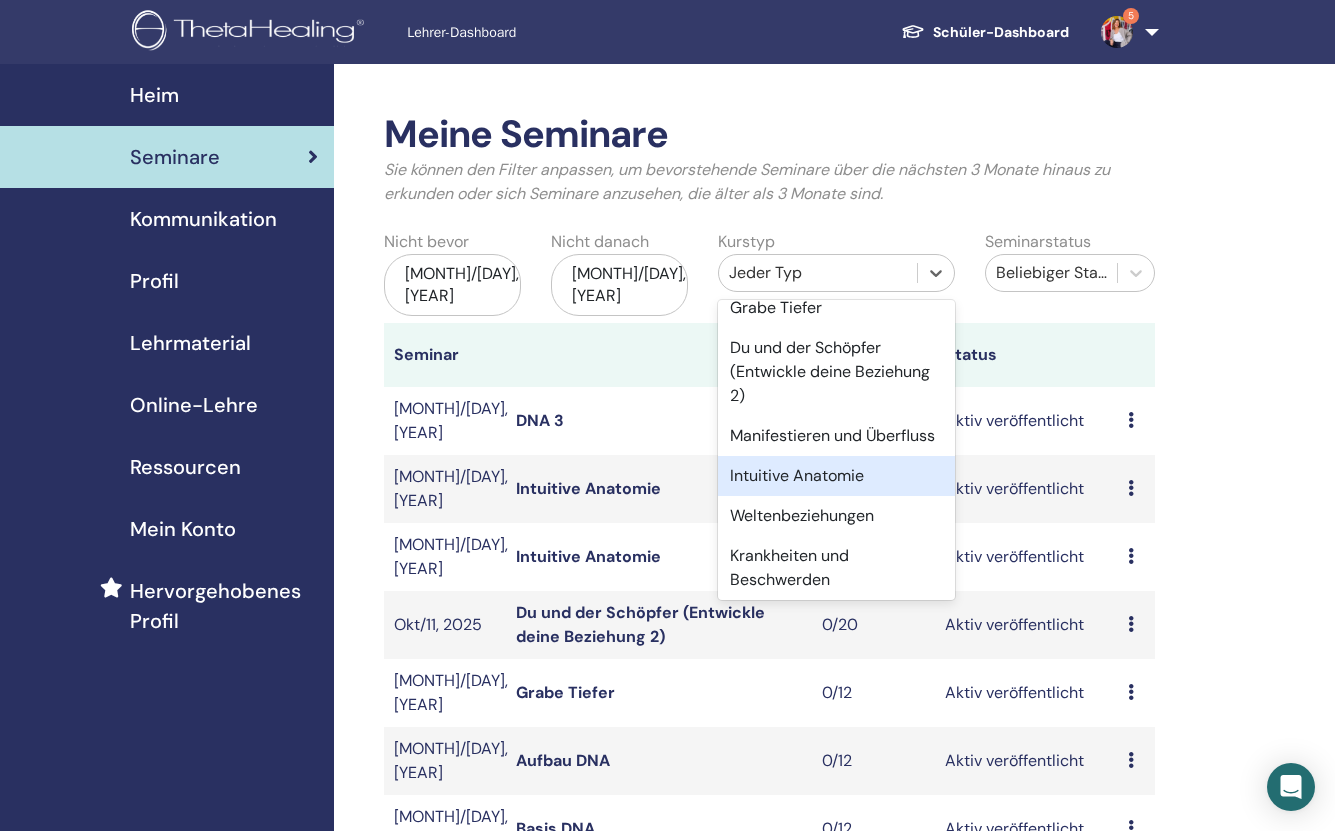 click on "Intuitive Anatomie" at bounding box center [836, 476] 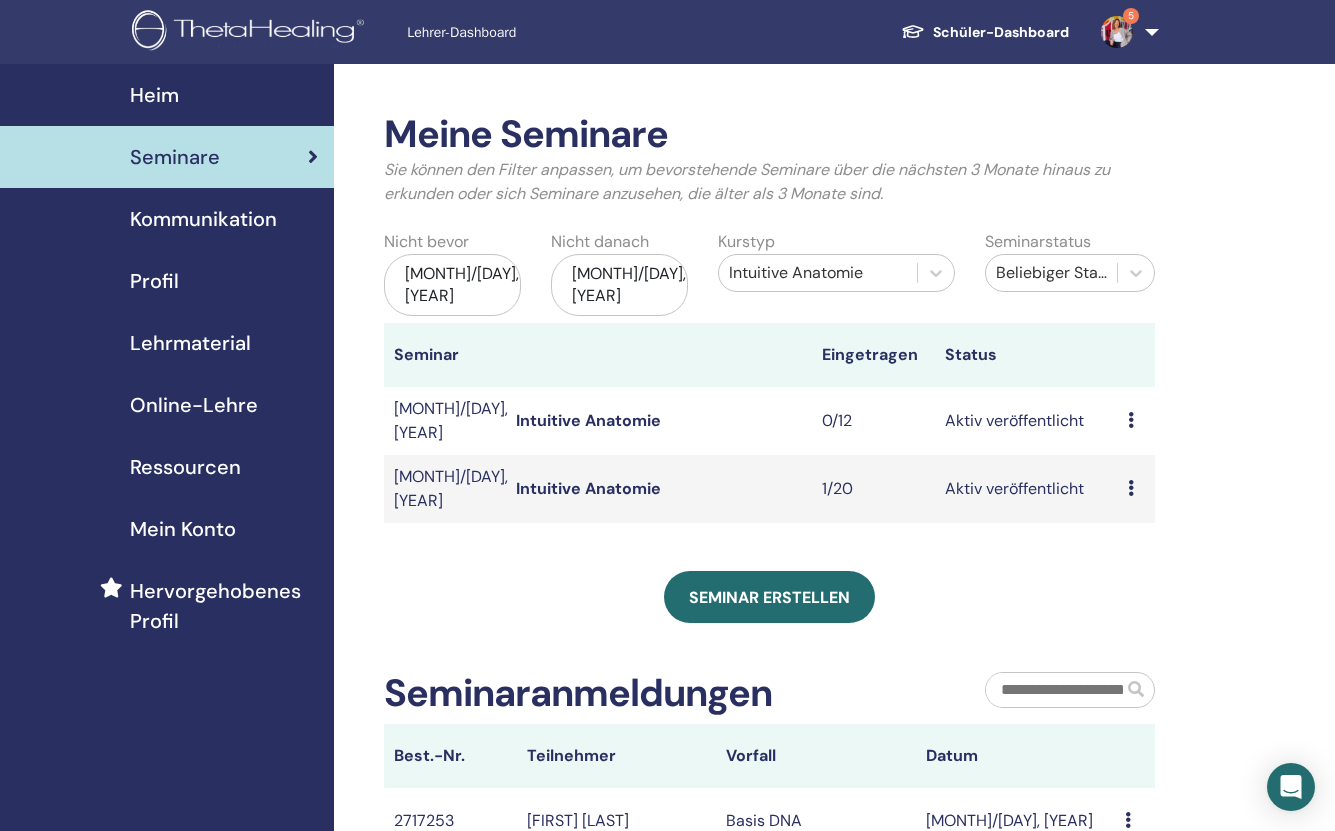 click on "Intuitive Anatomie" at bounding box center (588, 420) 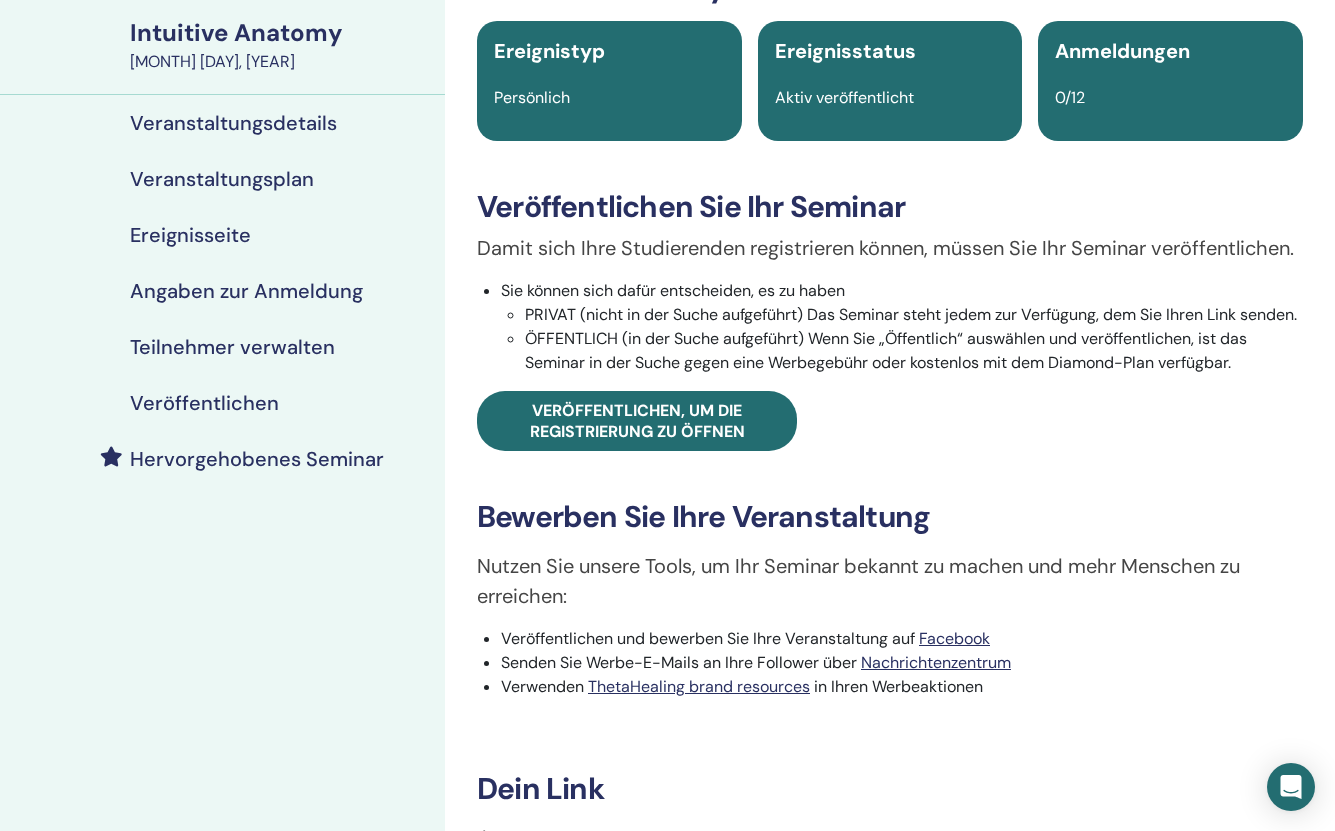 scroll, scrollTop: 155, scrollLeft: 0, axis: vertical 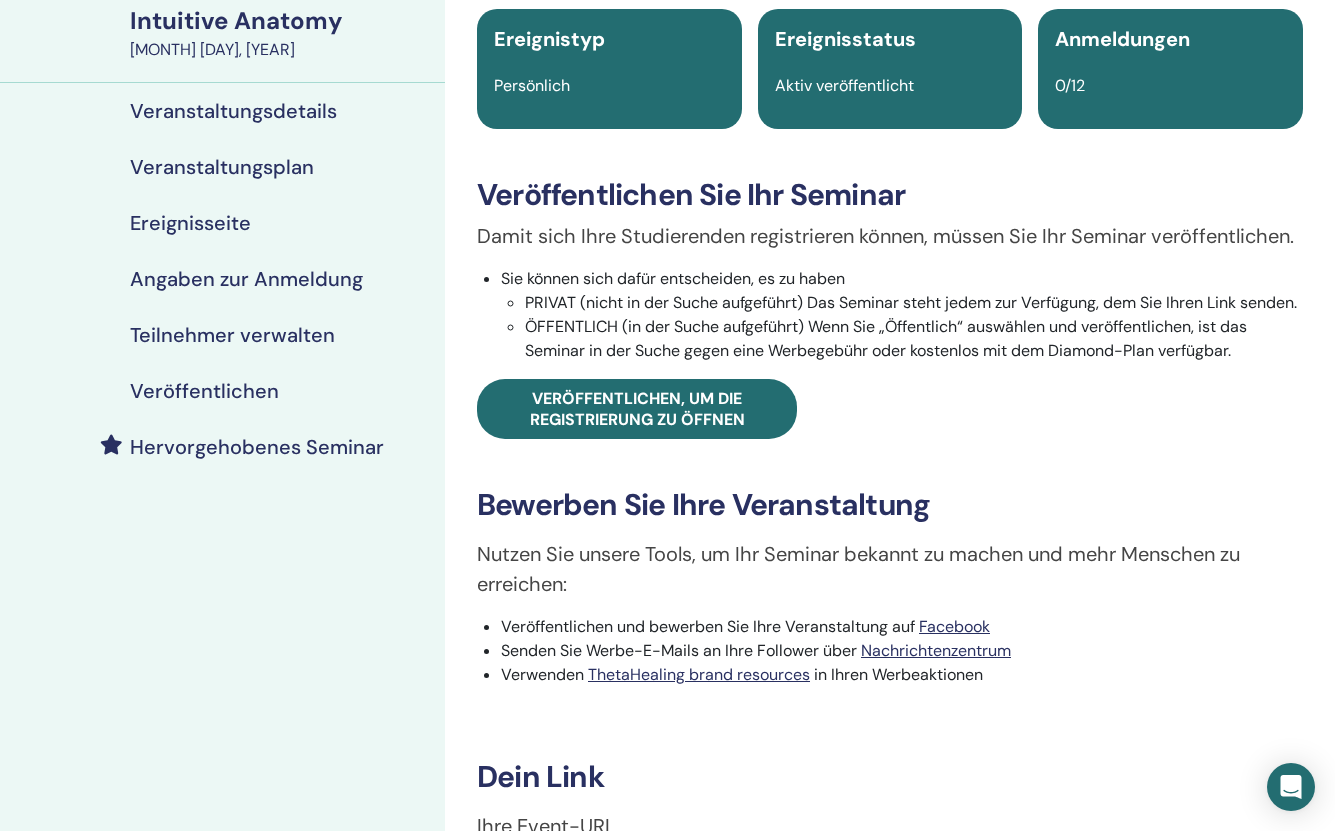 click on "Angaben zur Anmeldung" at bounding box center [246, 279] 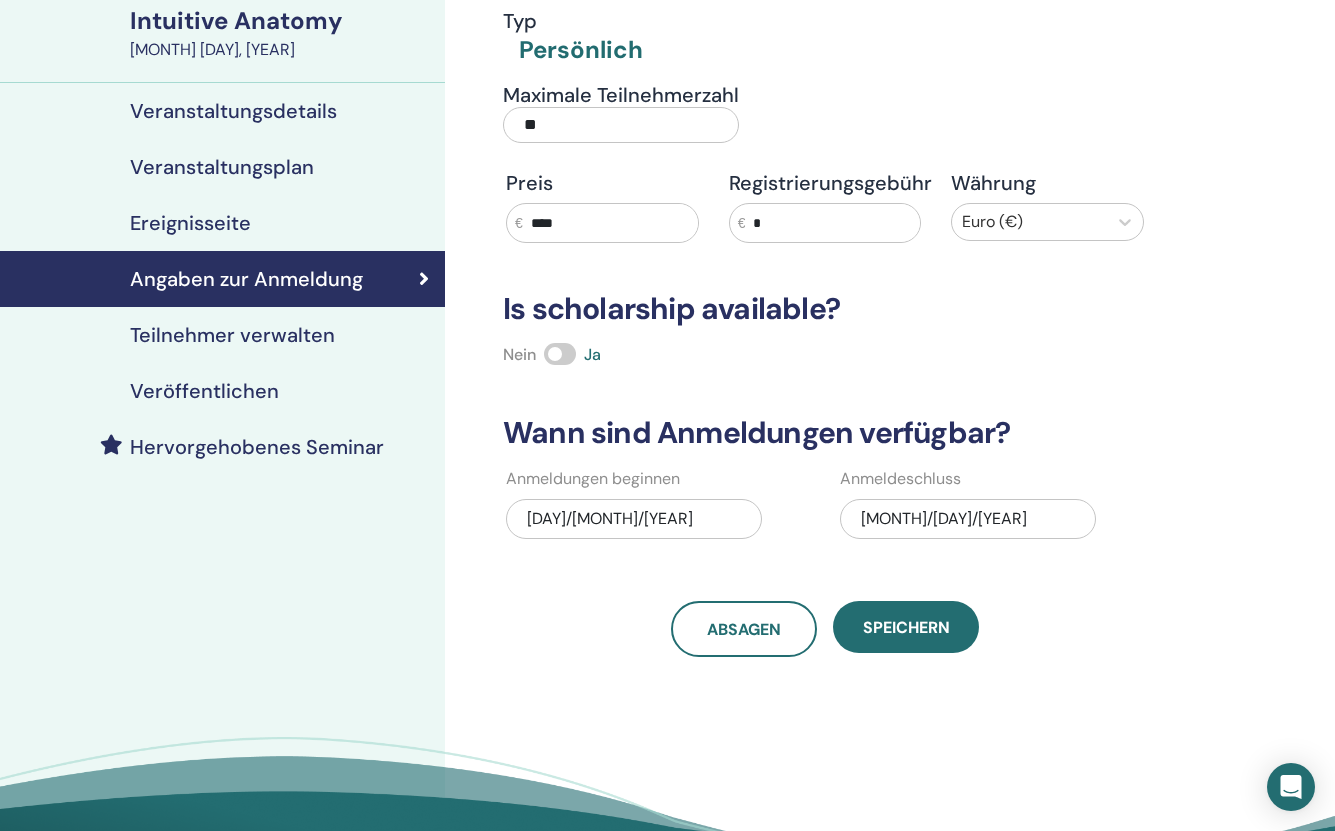drag, startPoint x: 554, startPoint y: 223, endPoint x: 520, endPoint y: 222, distance: 34.0147 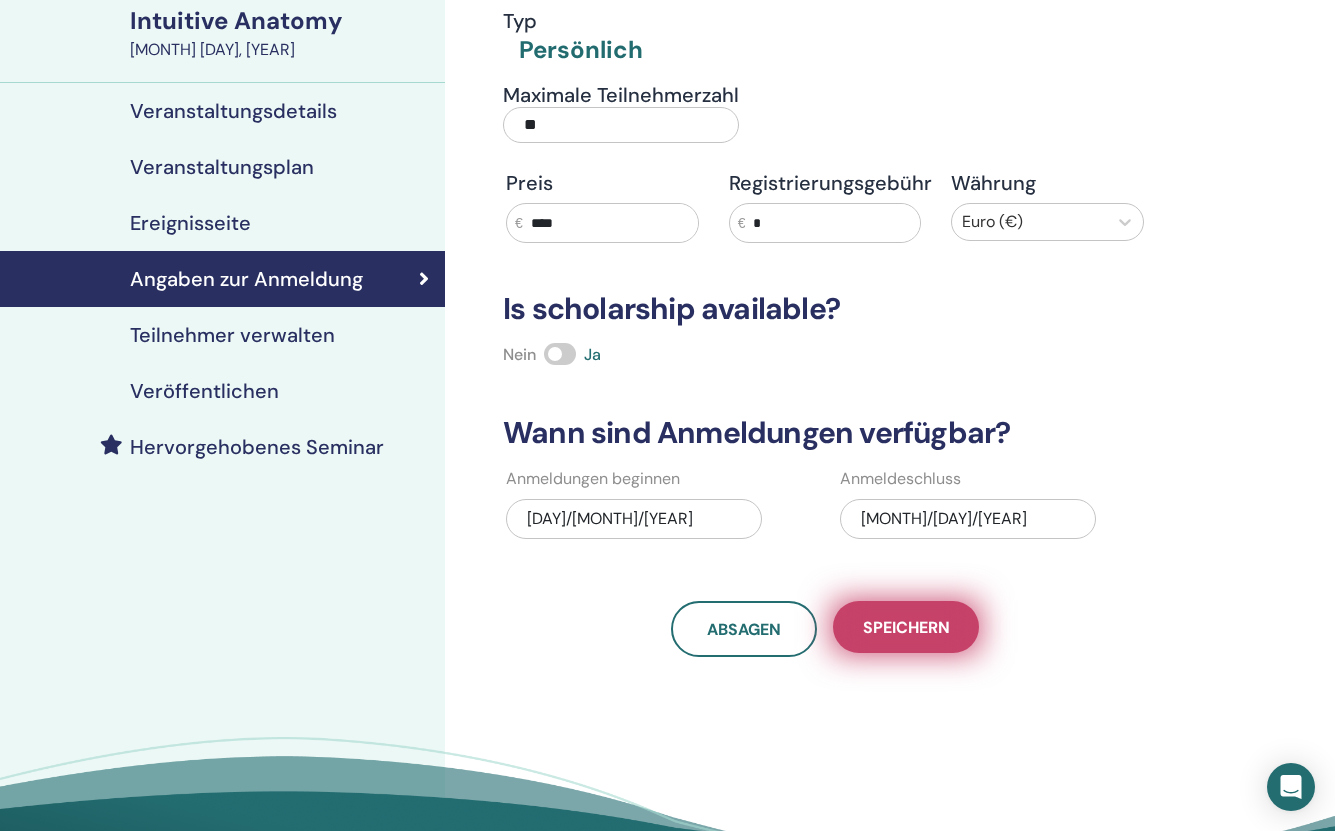 type on "****" 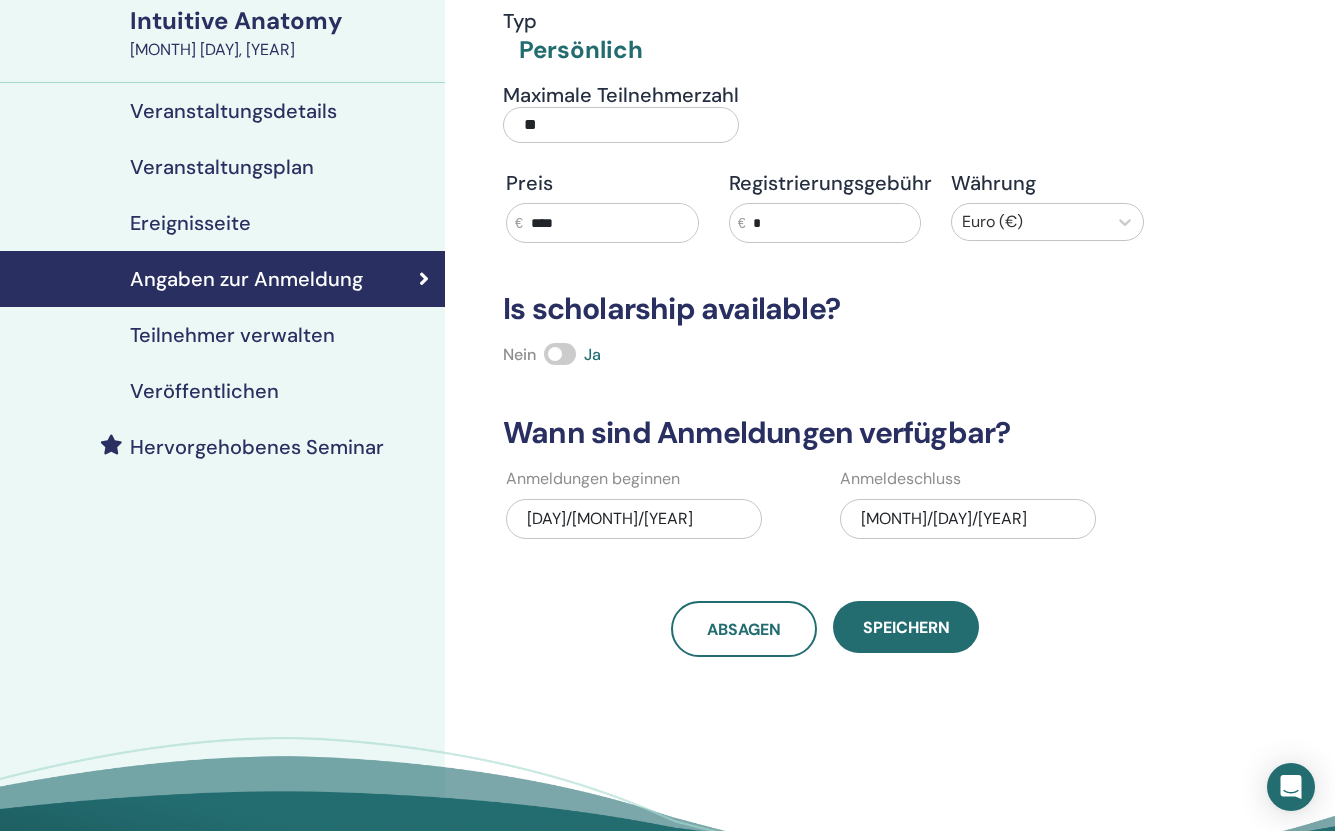 click on "Veröffentlichen" at bounding box center (204, 391) 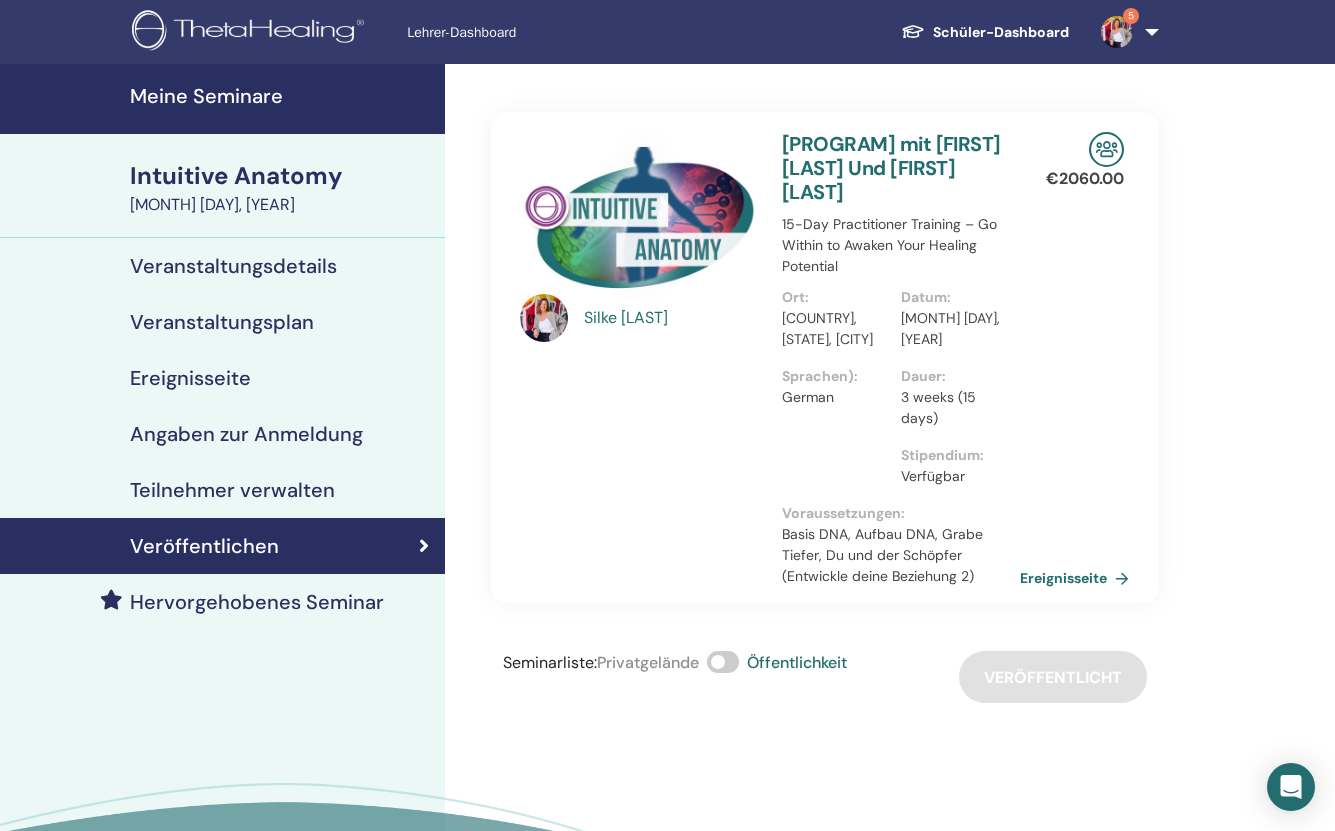 scroll, scrollTop: 0, scrollLeft: 0, axis: both 